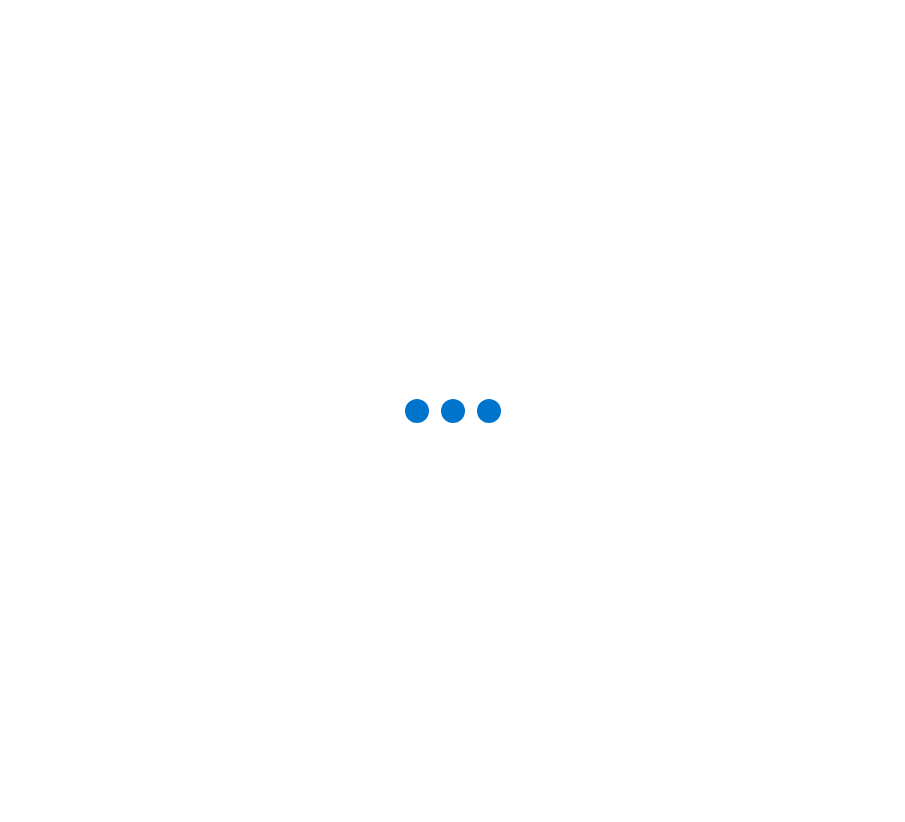 scroll, scrollTop: 0, scrollLeft: 0, axis: both 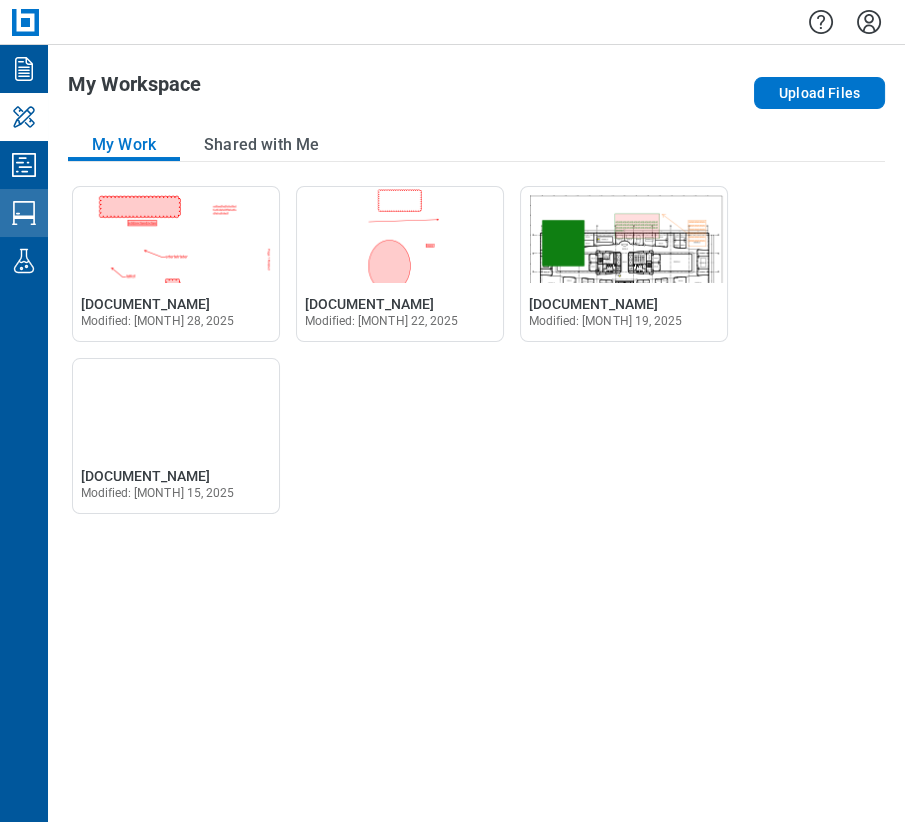 click 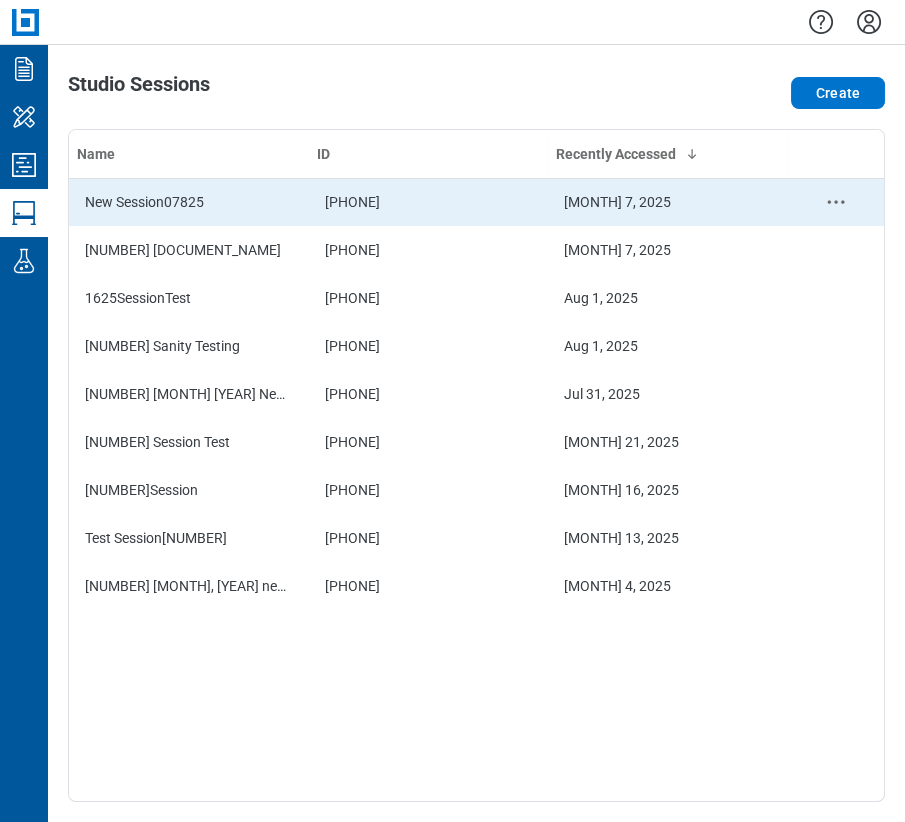 click on "New Session07825" at bounding box center (189, 202) 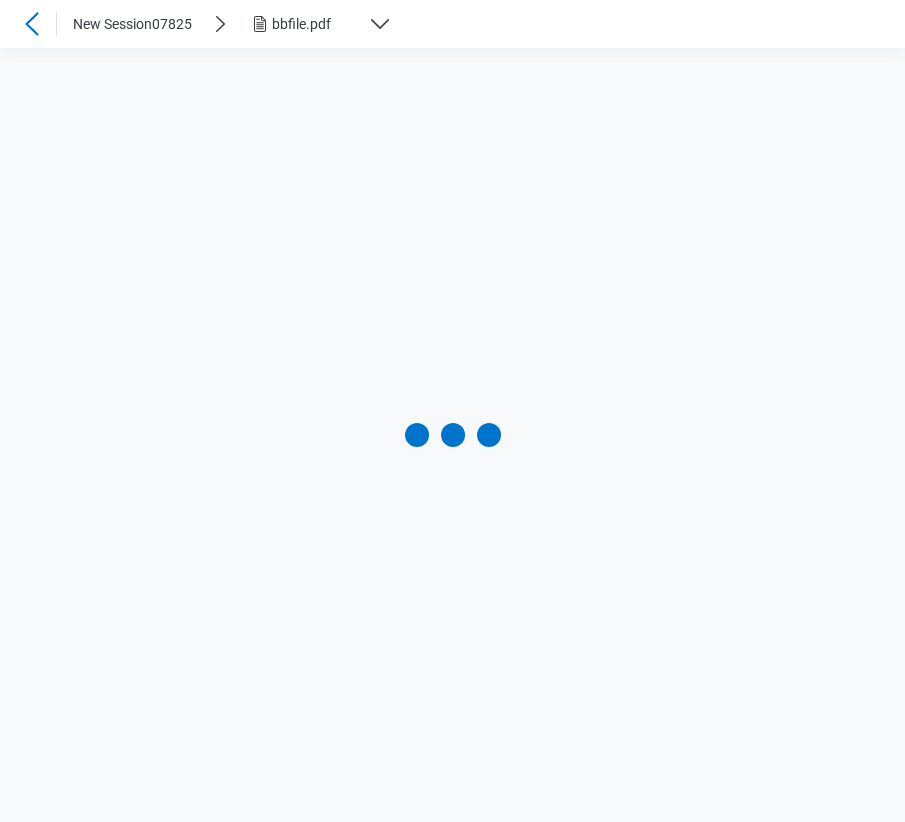 scroll, scrollTop: 0, scrollLeft: 0, axis: both 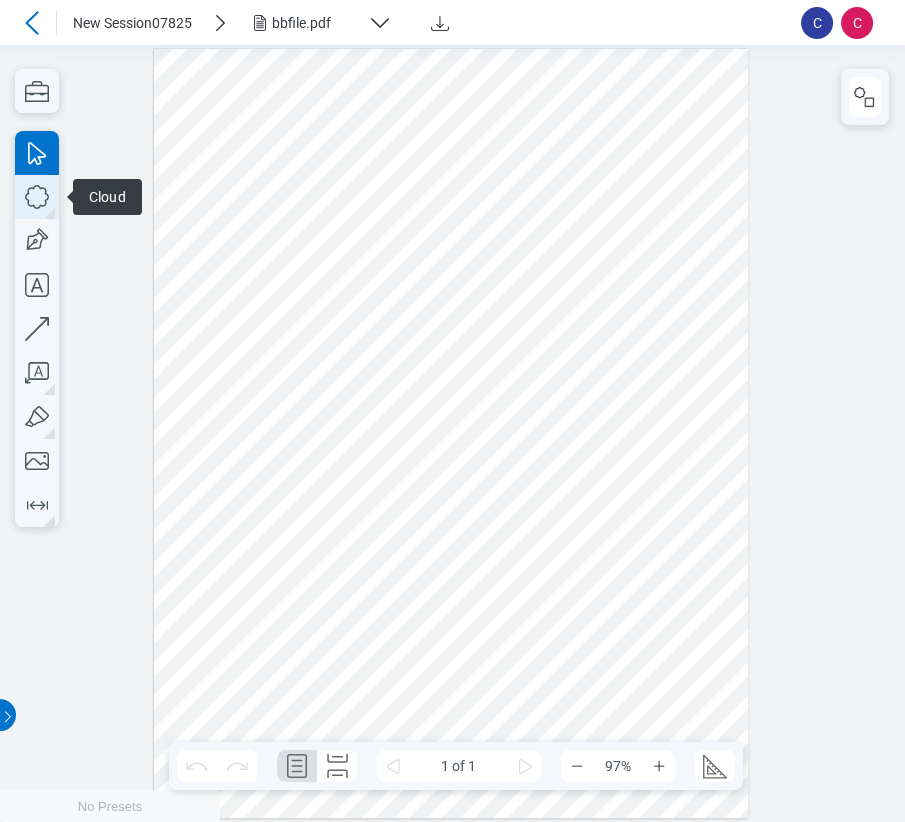 click 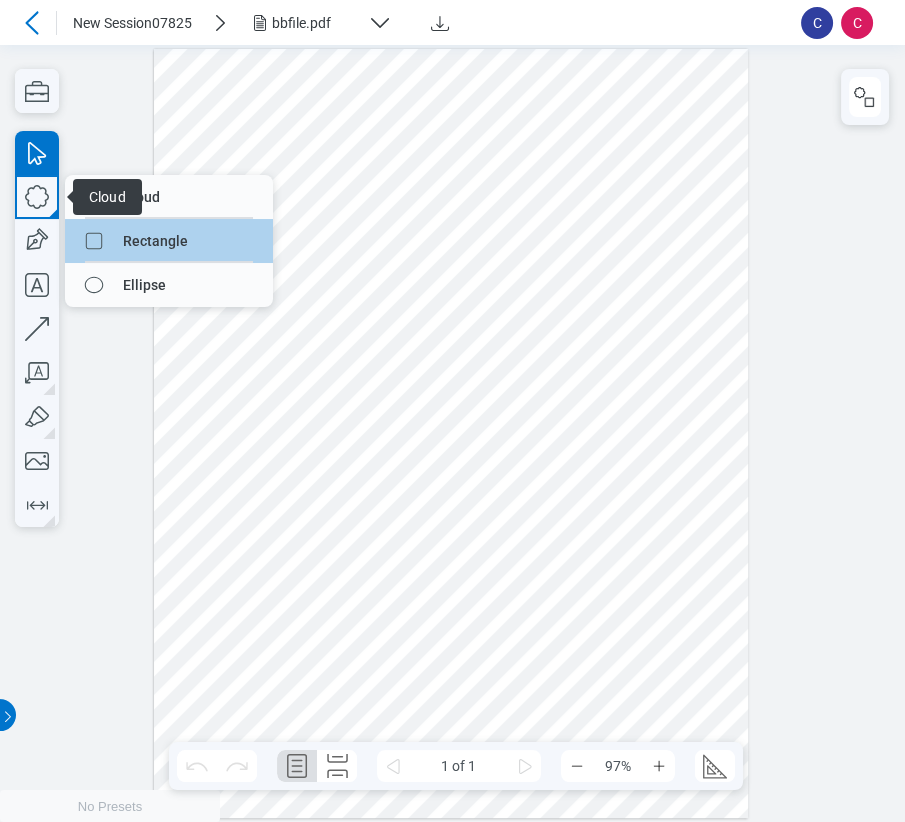 drag, startPoint x: 119, startPoint y: 231, endPoint x: 463, endPoint y: 332, distance: 358.52057 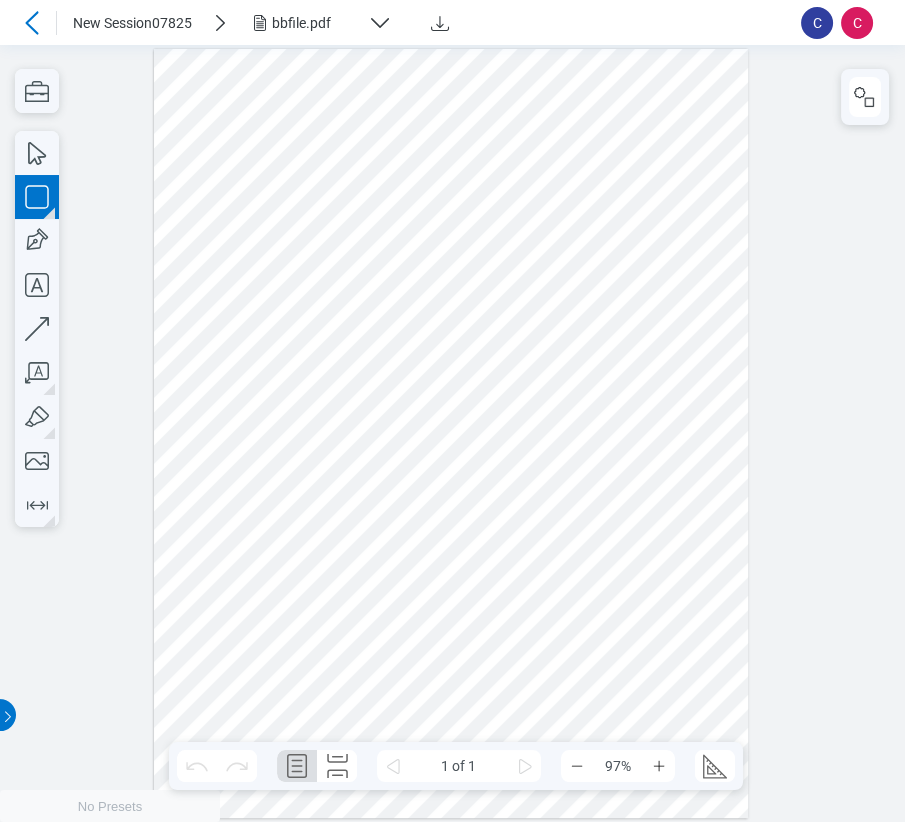 click at bounding box center (451, 433) 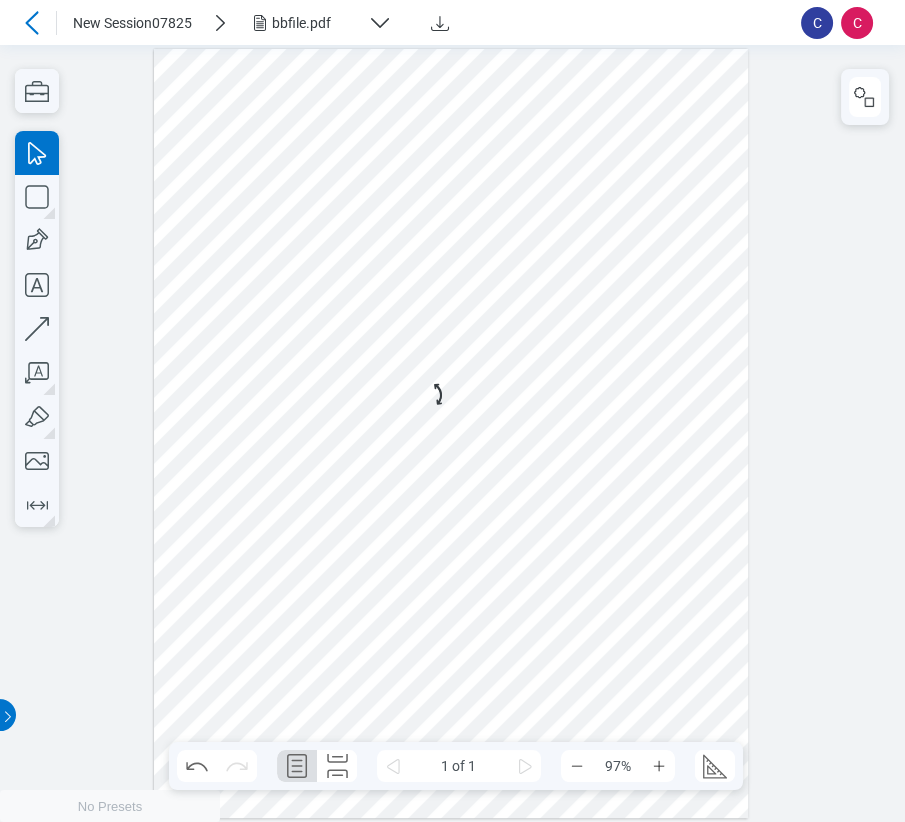 click at bounding box center [451, 433] 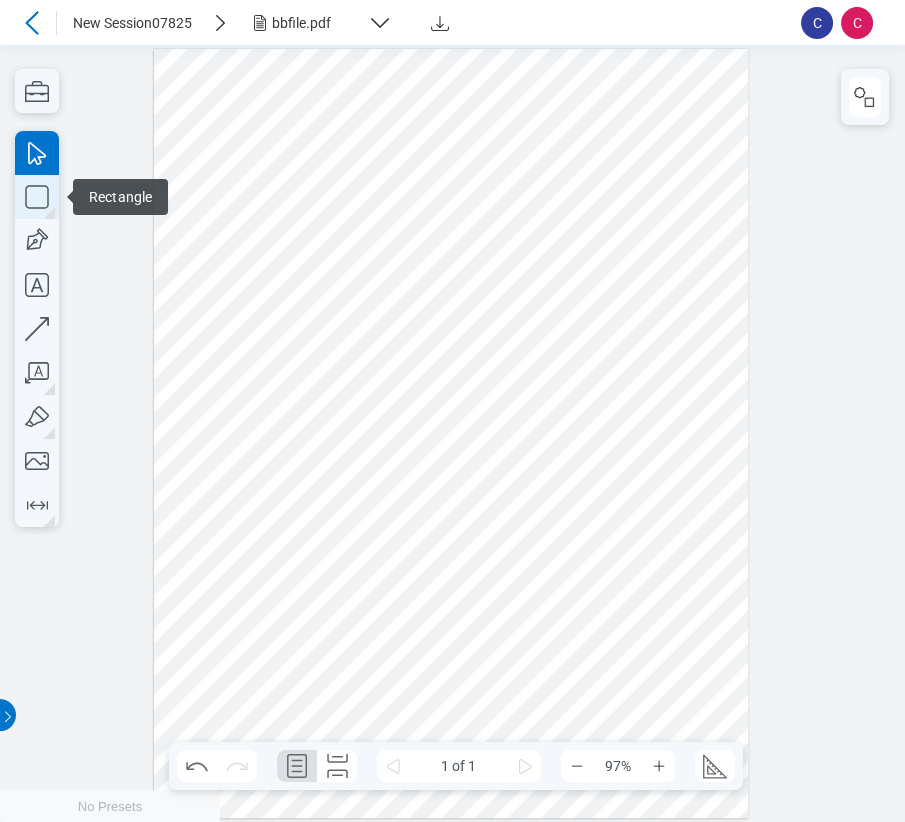click 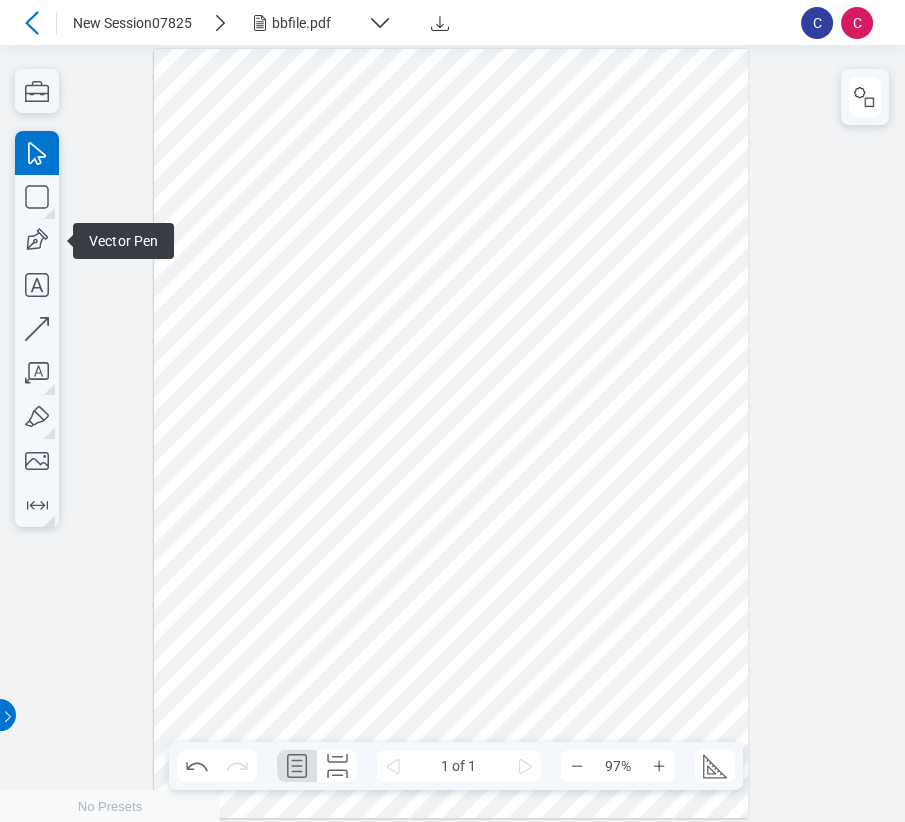 click at bounding box center [451, 433] 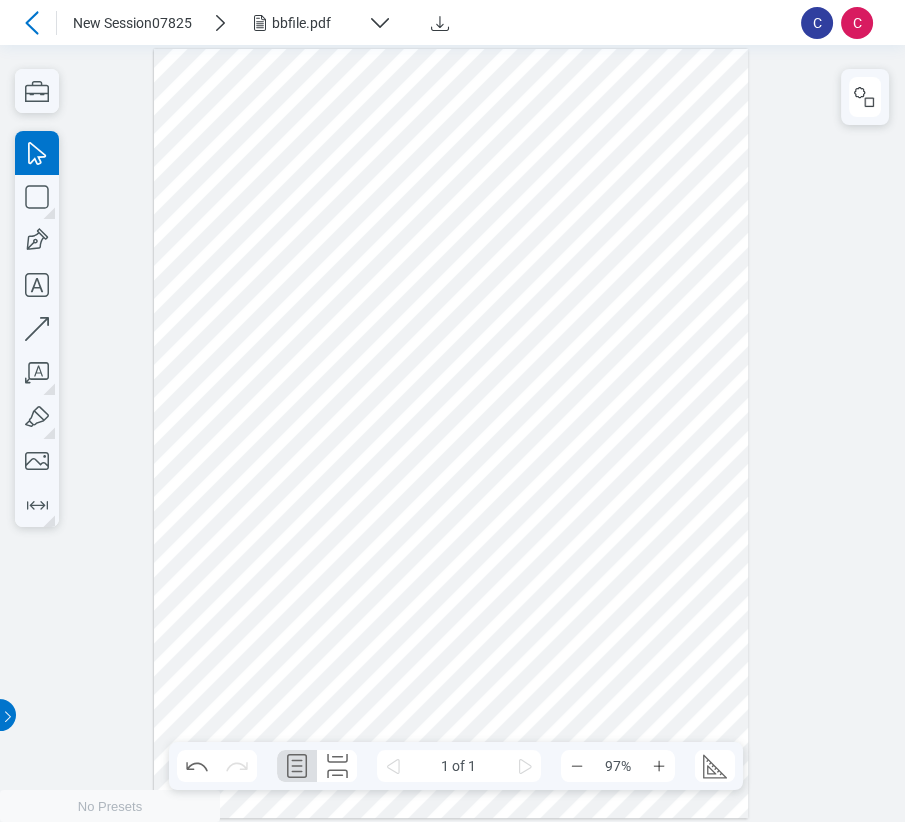 drag, startPoint x: 240, startPoint y: 391, endPoint x: 347, endPoint y: 491, distance: 146.45477 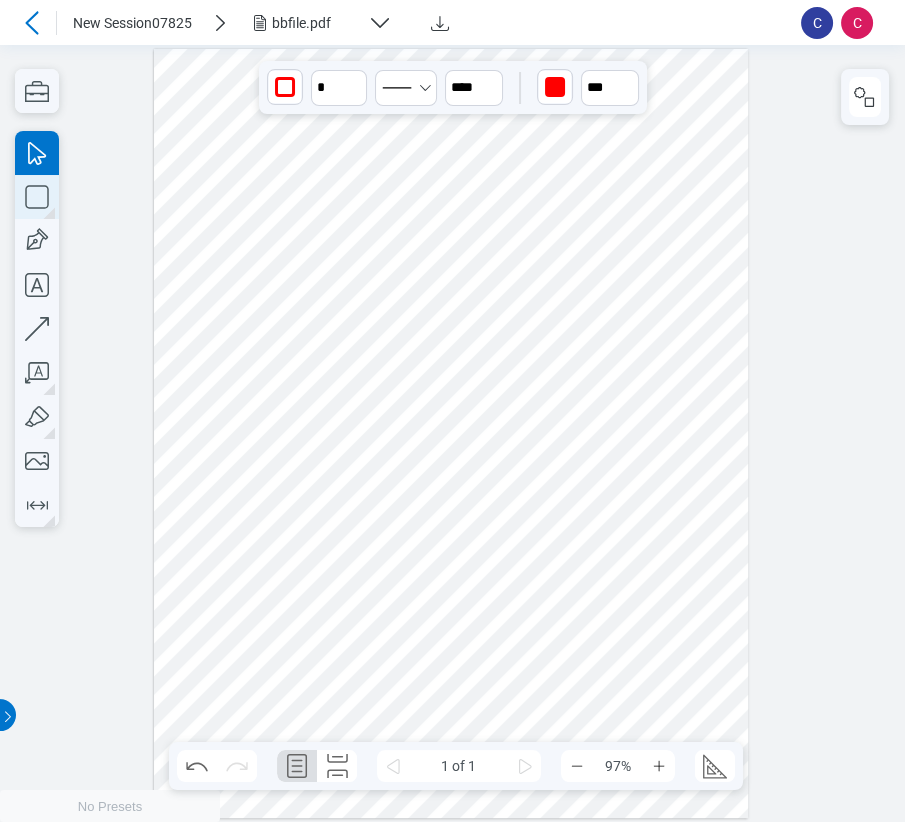 click 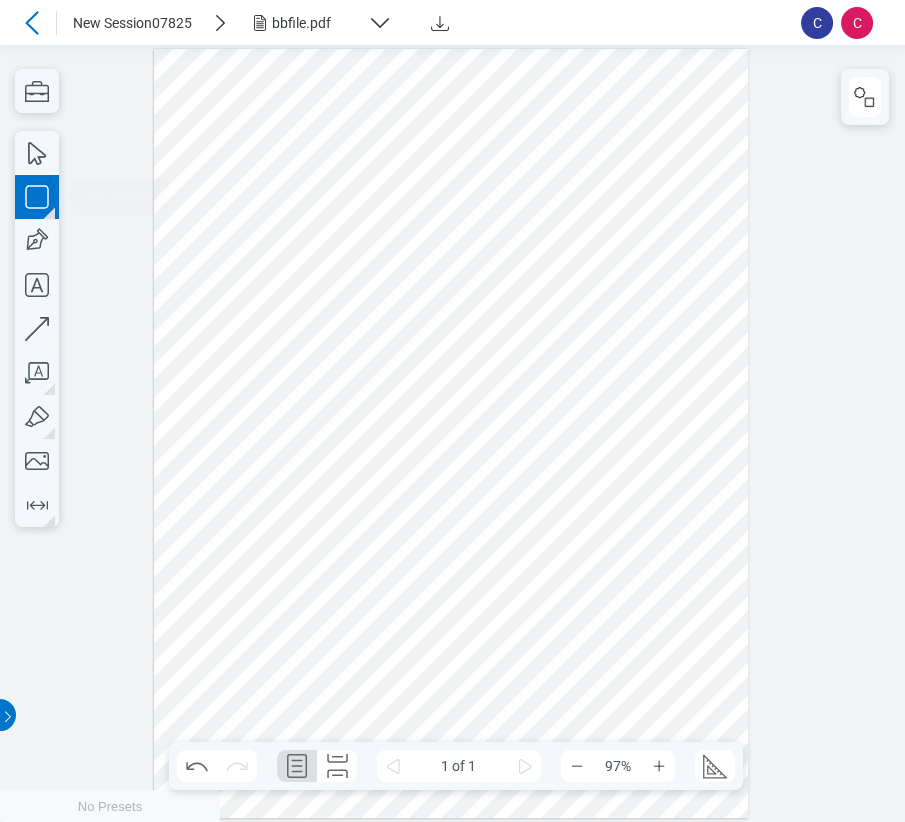 drag, startPoint x: 269, startPoint y: 397, endPoint x: 362, endPoint y: 439, distance: 102.044106 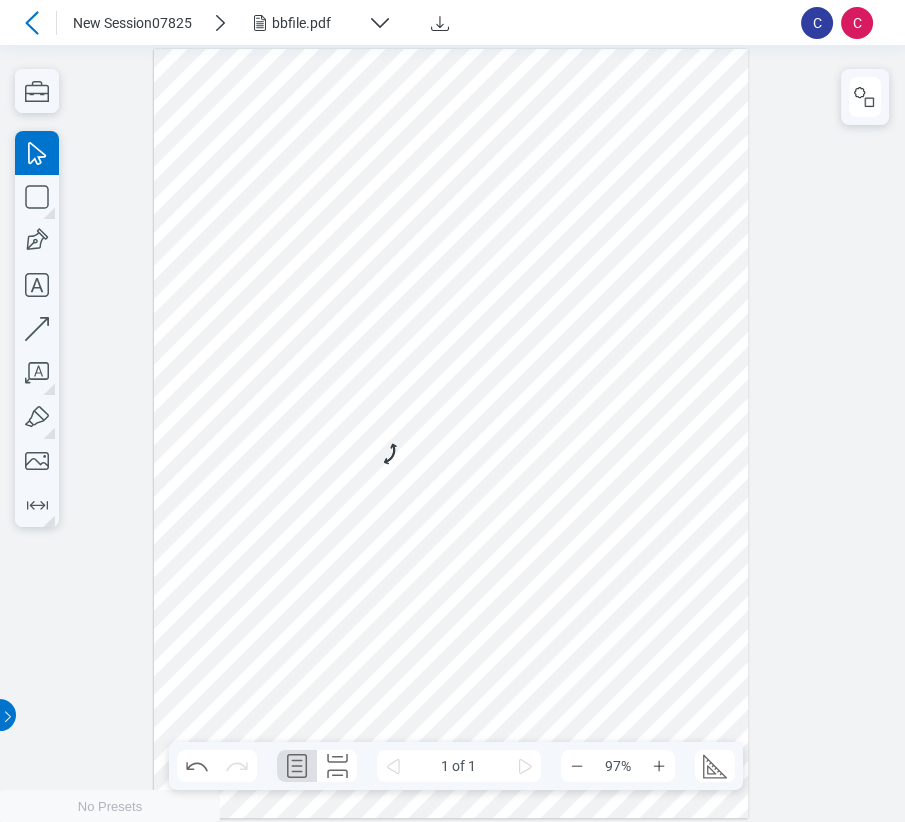 click at bounding box center (451, 433) 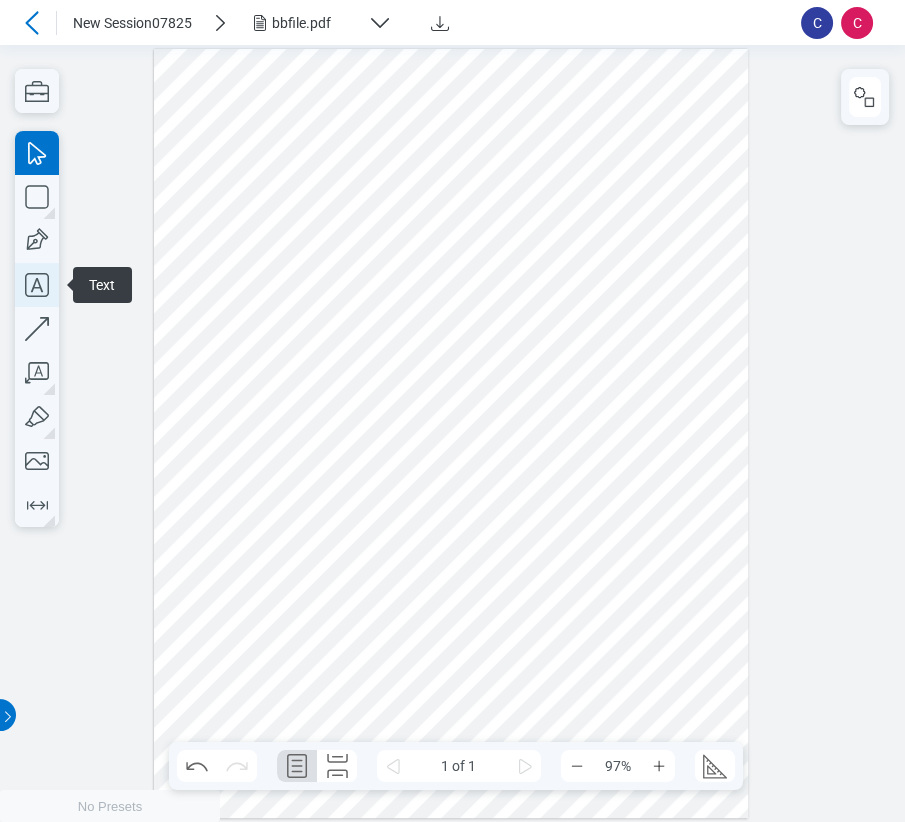 click 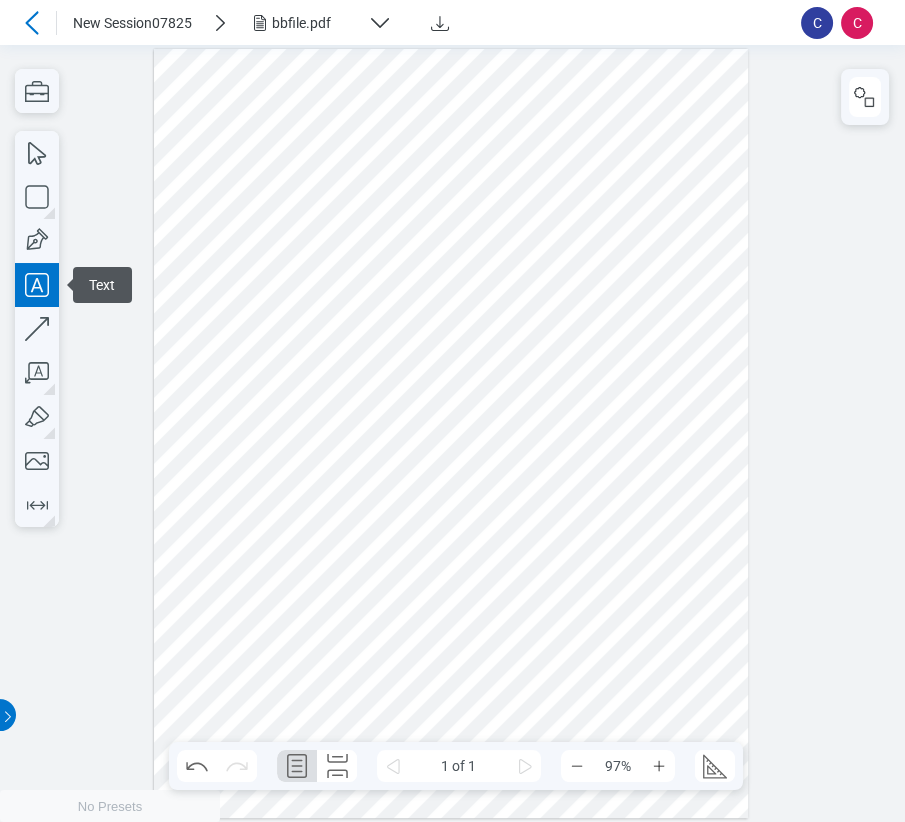 click at bounding box center [451, 433] 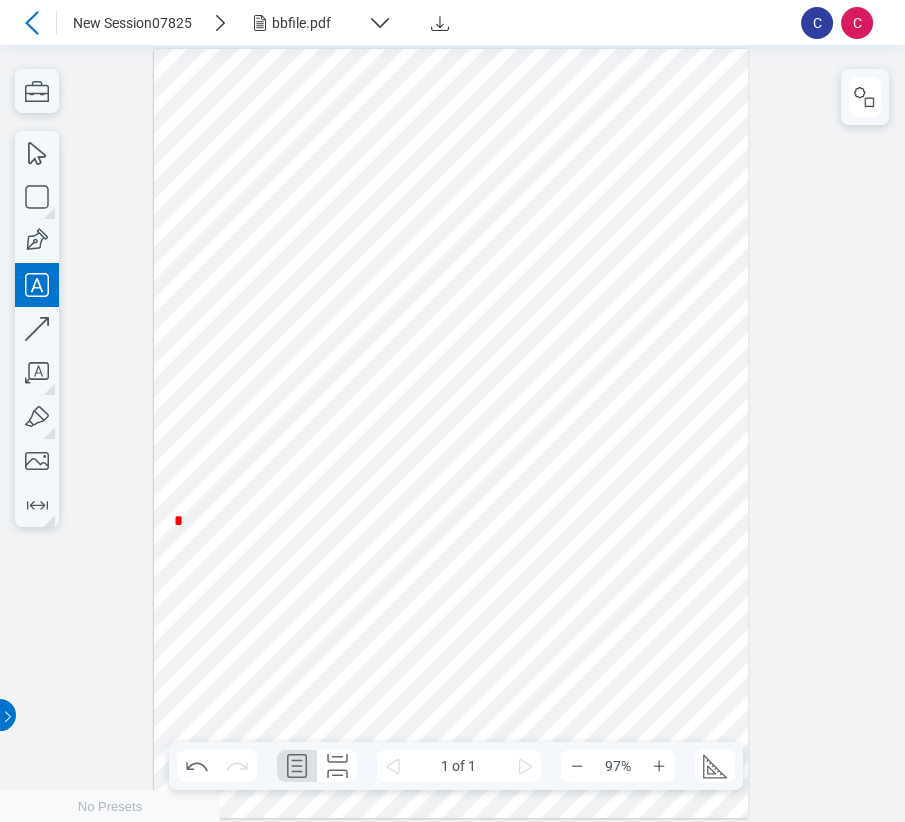 type 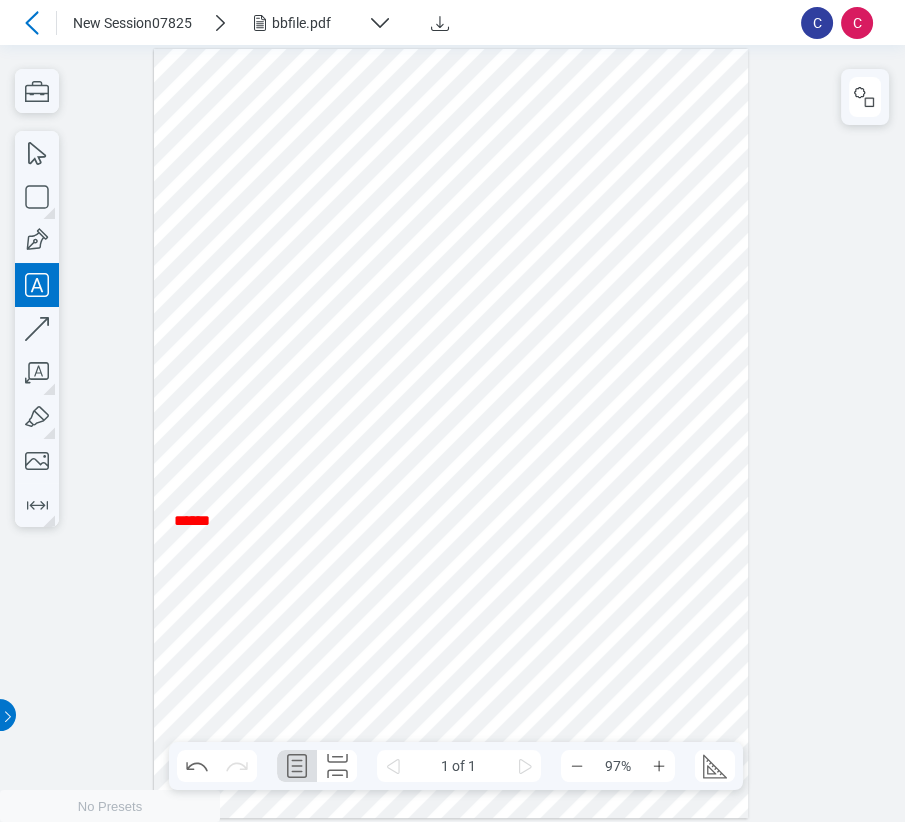 click at bounding box center [451, 433] 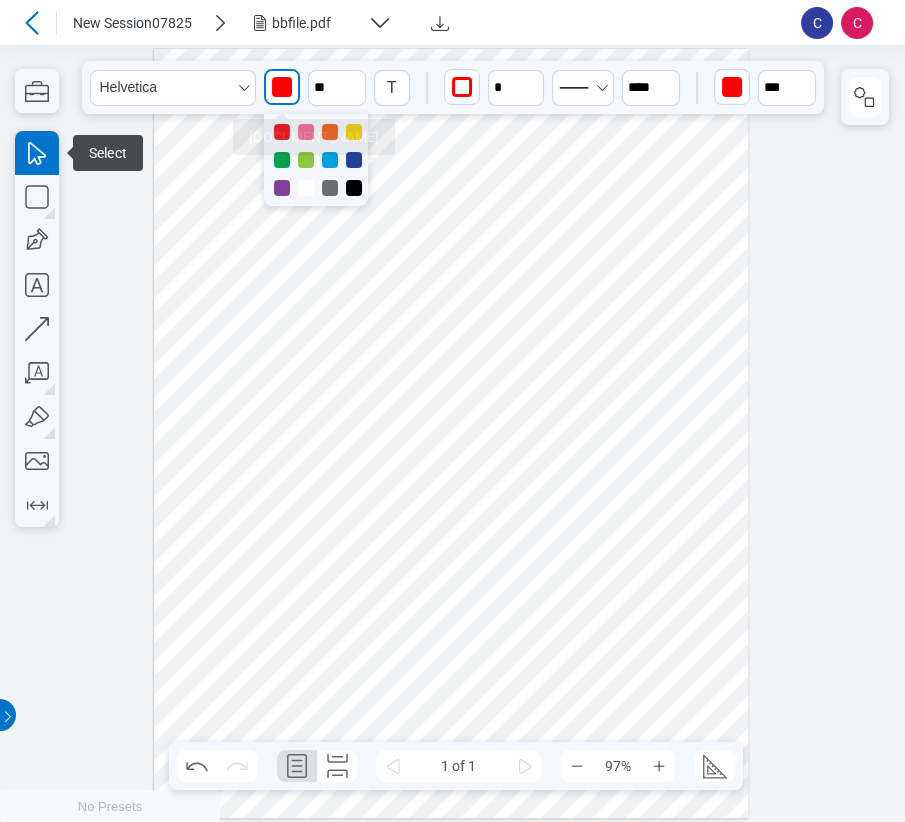 click at bounding box center [282, 87] 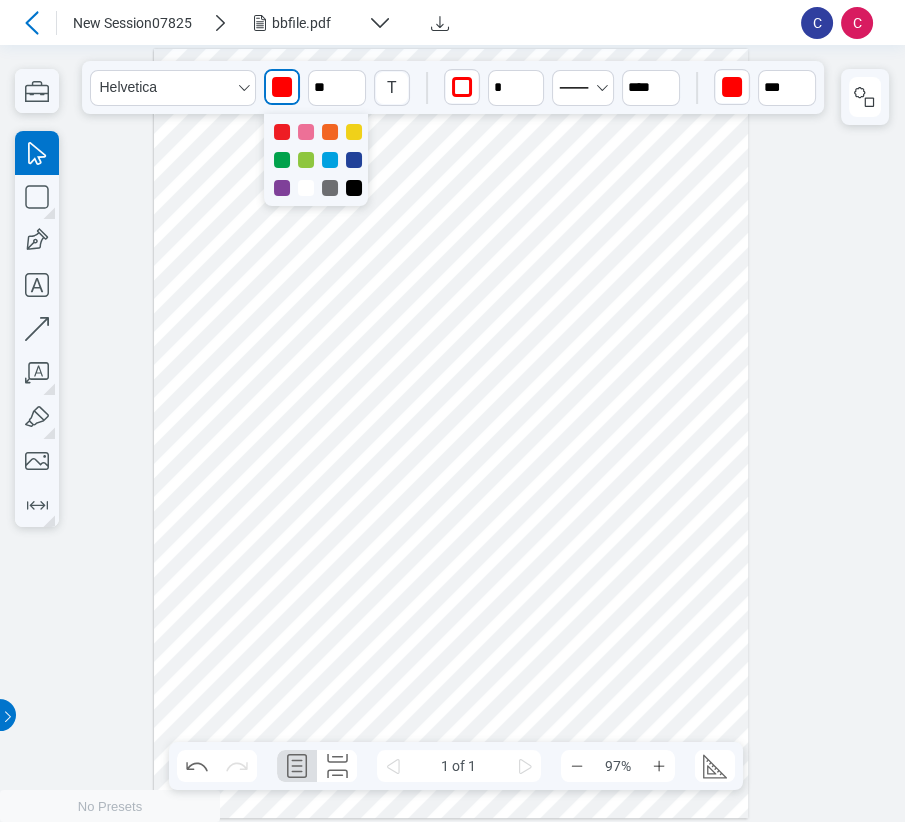 click at bounding box center (330, 132) 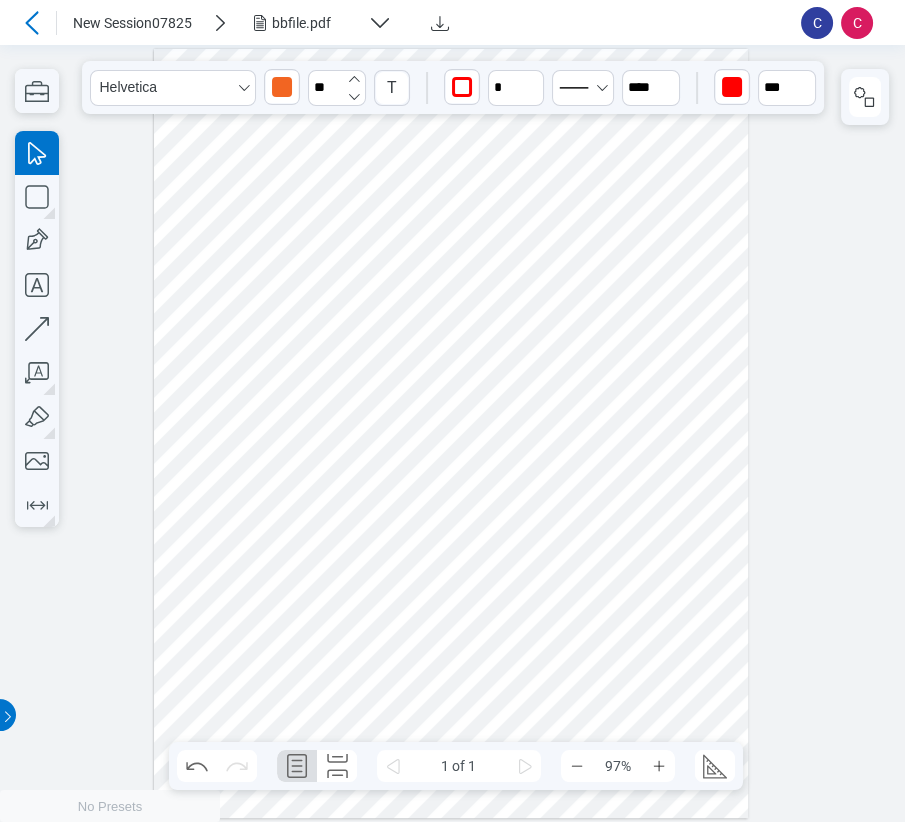 click 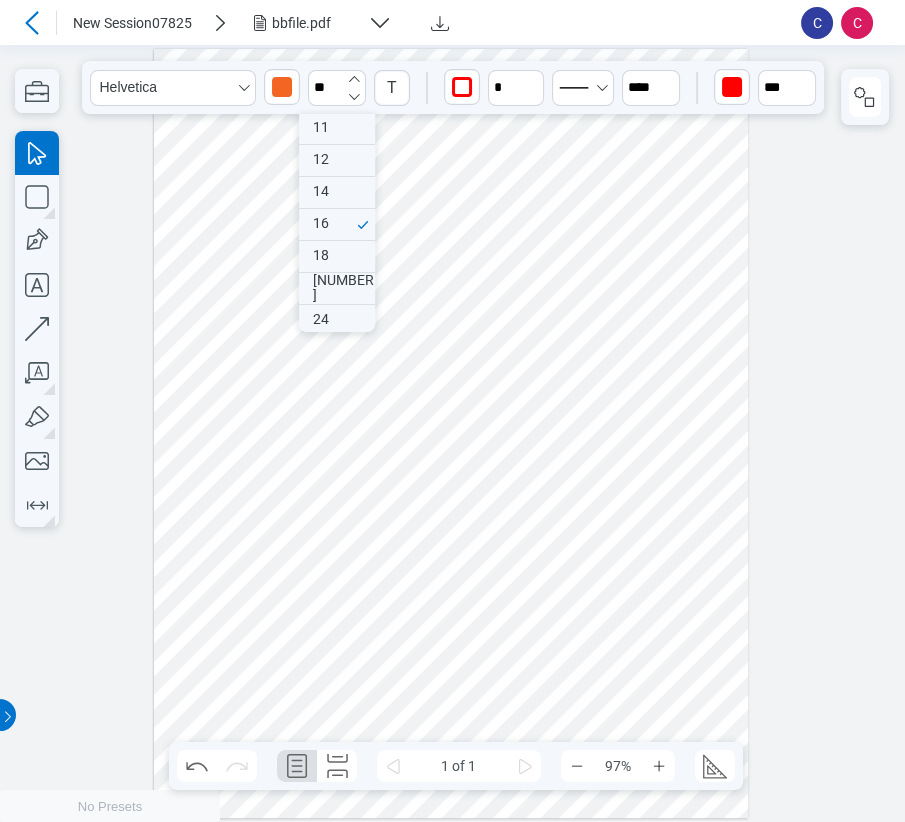 click 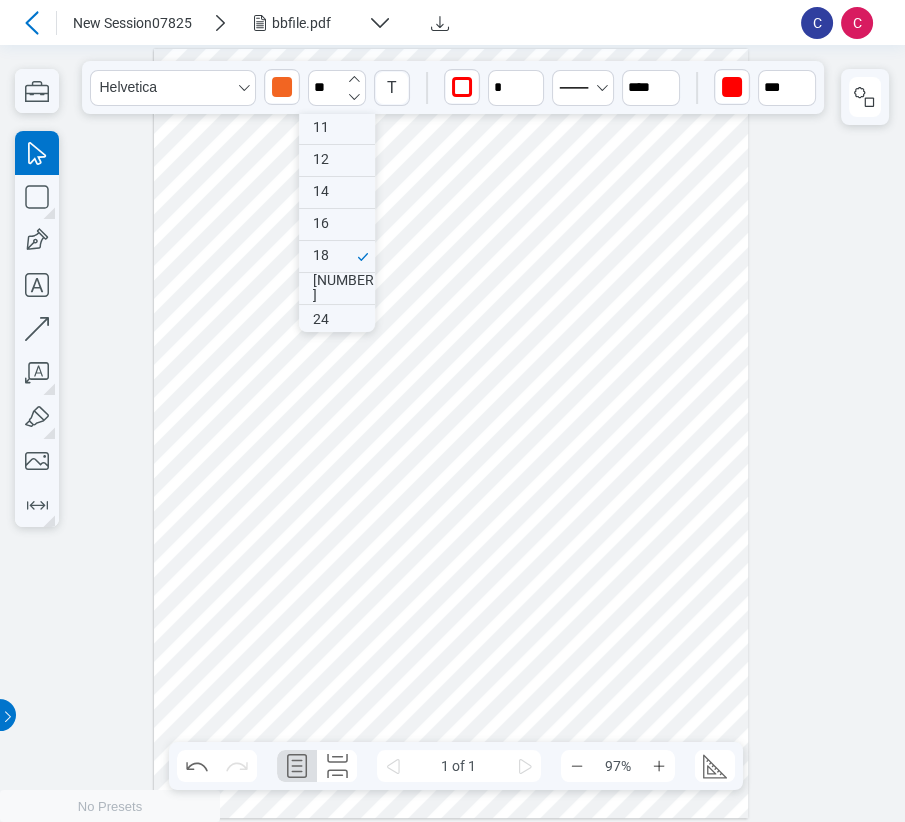 scroll, scrollTop: 130, scrollLeft: 0, axis: vertical 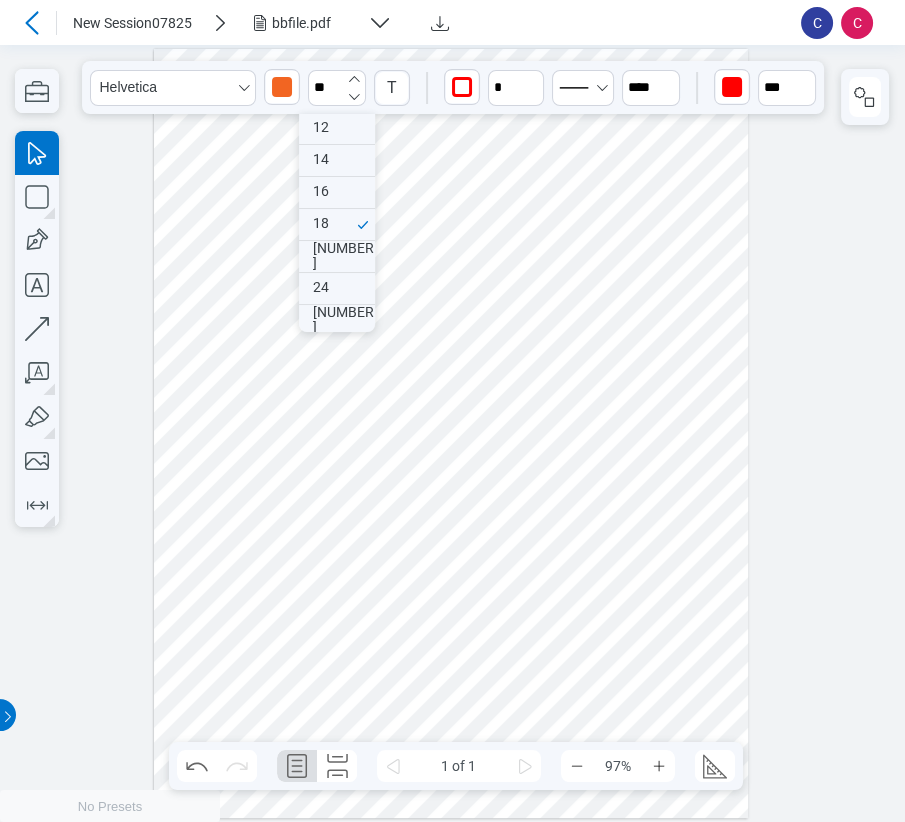 click 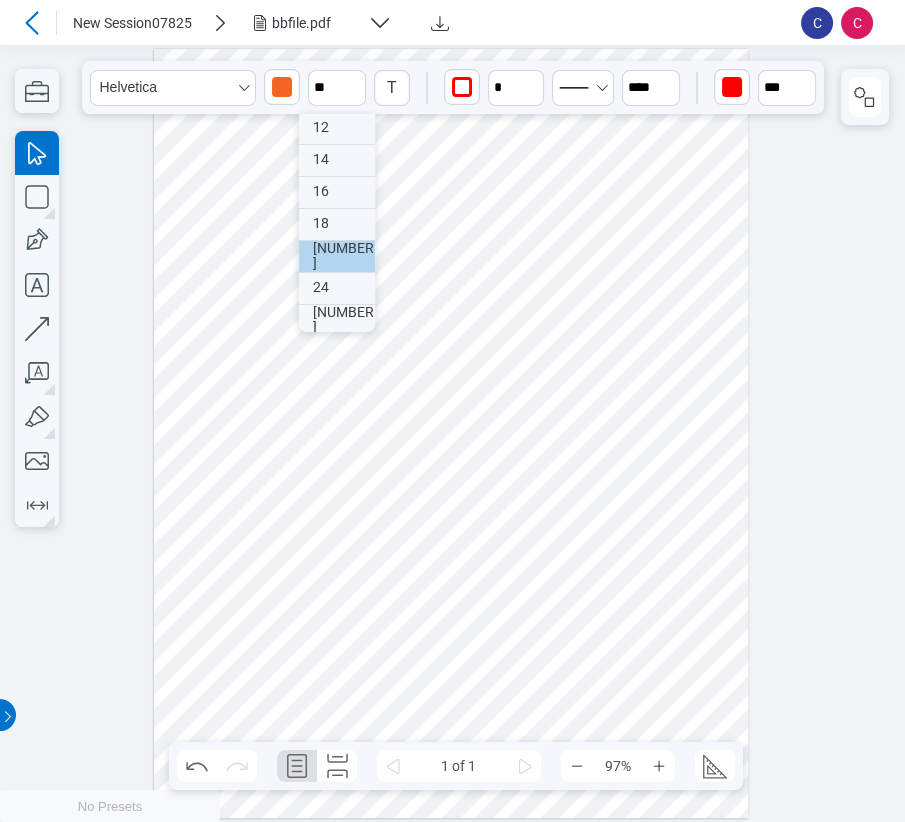 click on "[NUMBER]" at bounding box center [337, 256] 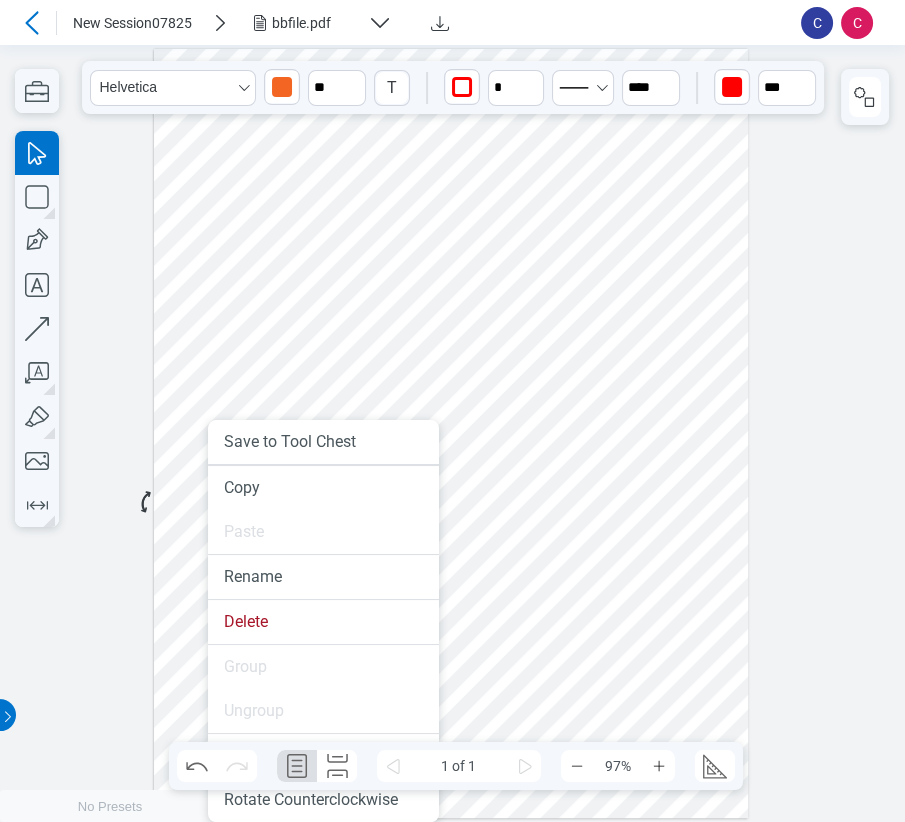 click at bounding box center (451, 433) 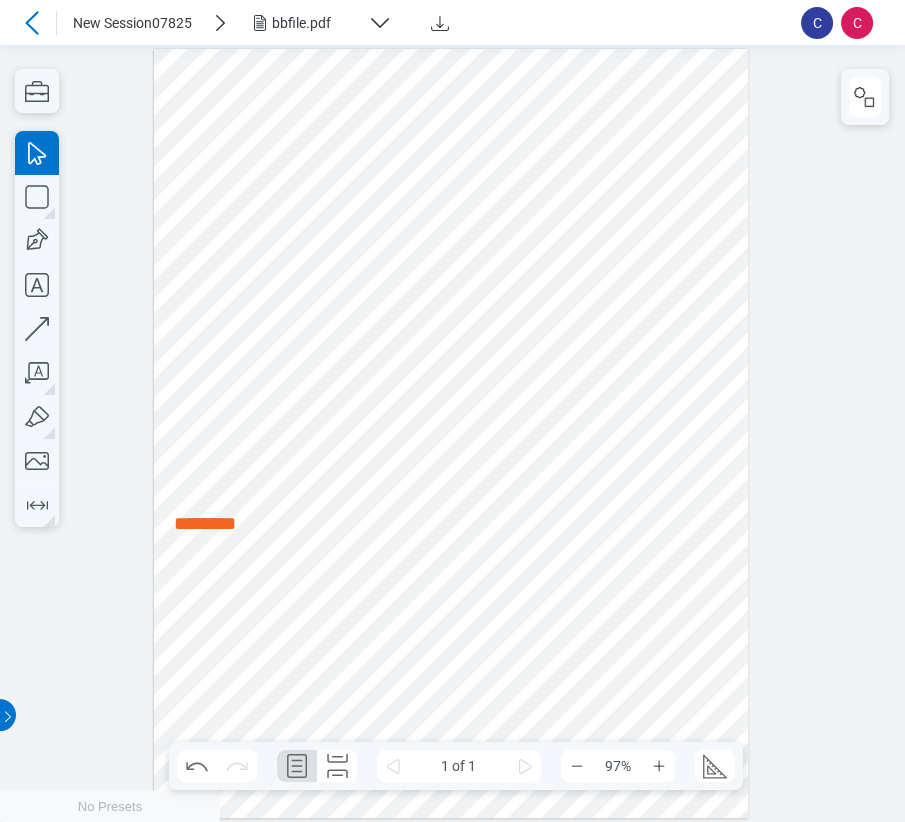 click at bounding box center (451, 433) 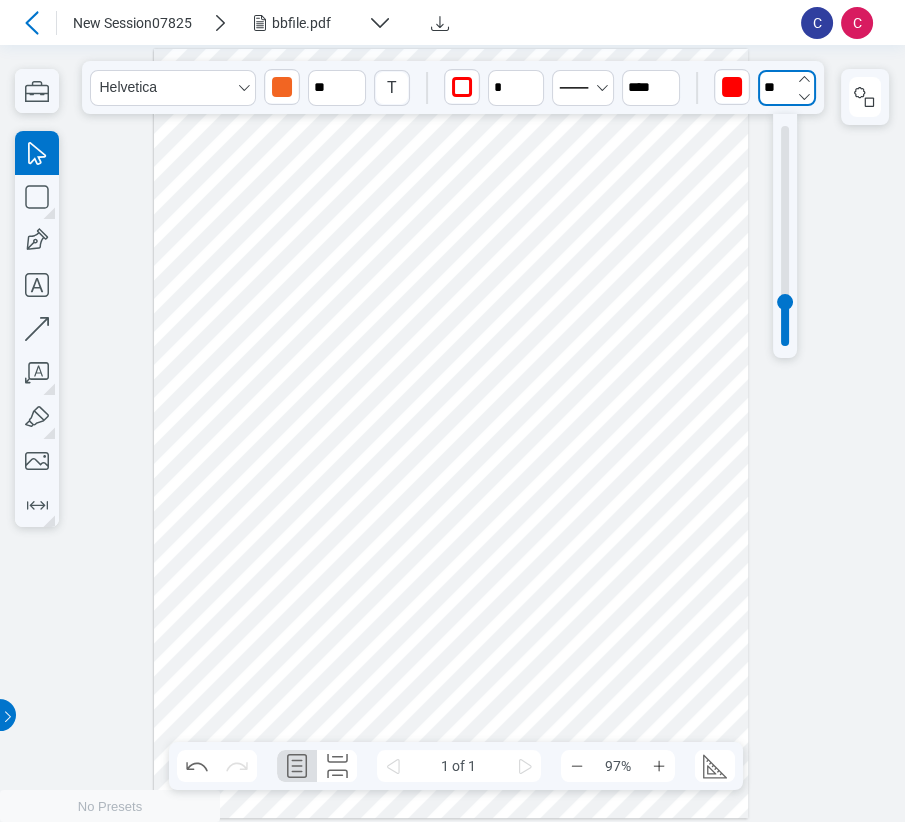 click on "**" at bounding box center [787, 88] 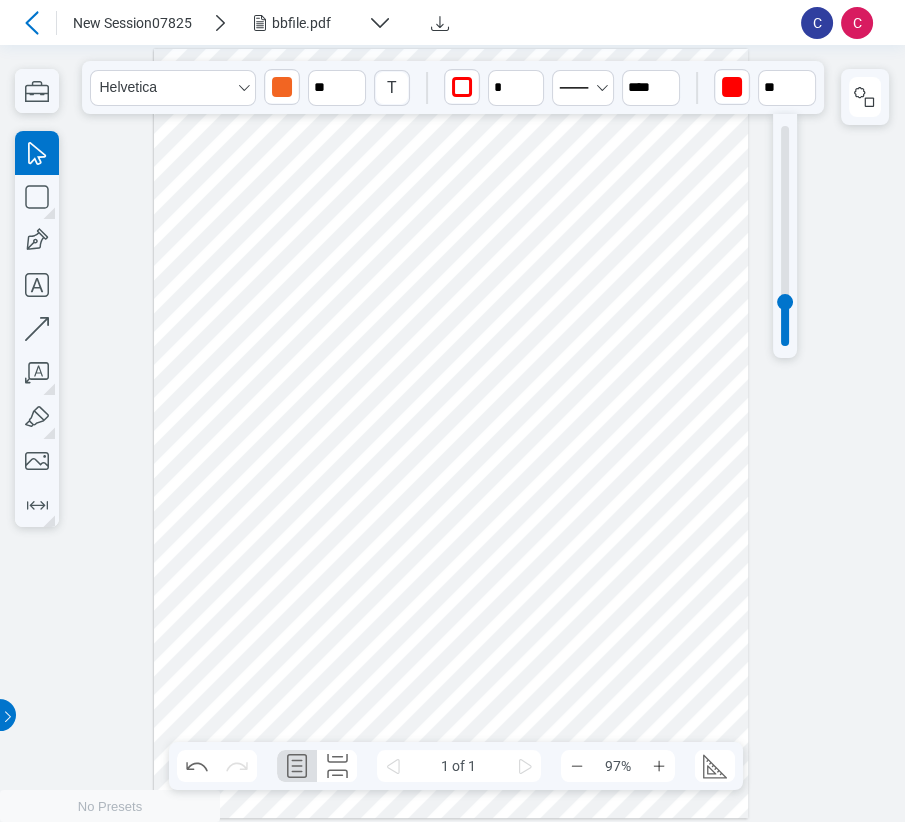 click at bounding box center [785, 236] 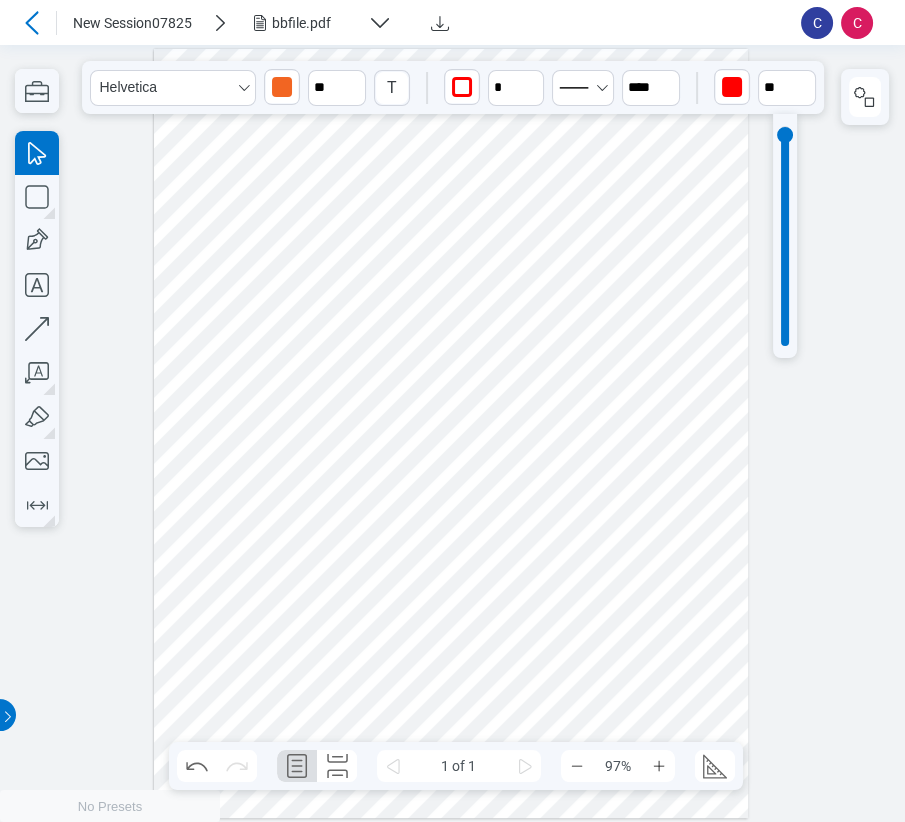 click at bounding box center (785, 236) 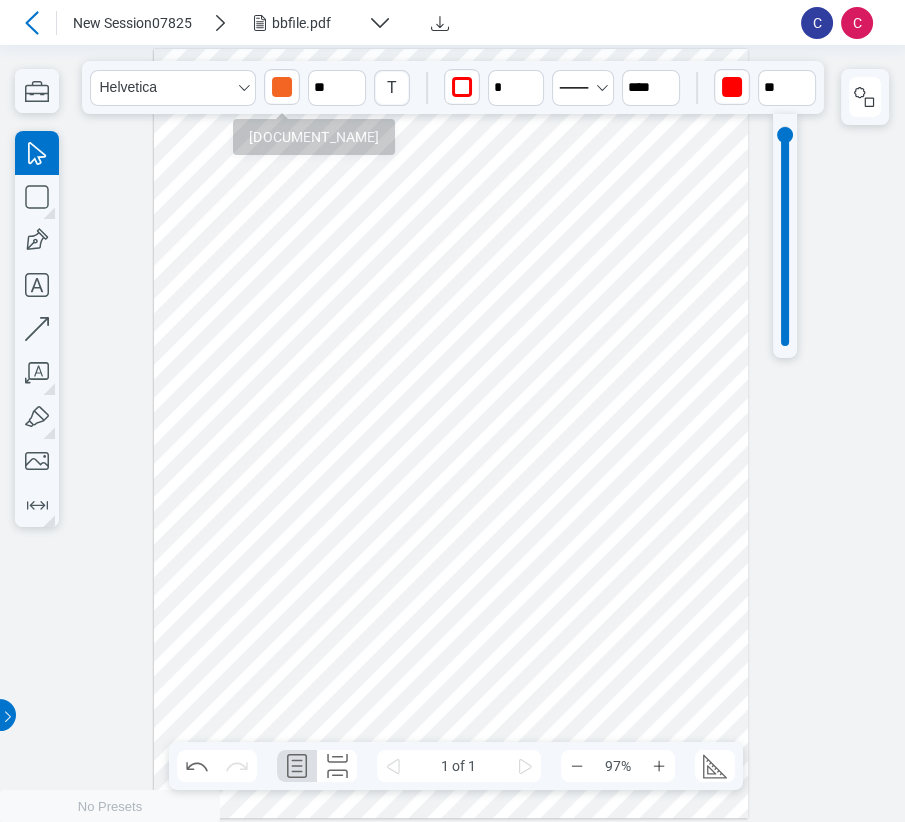 type on "***" 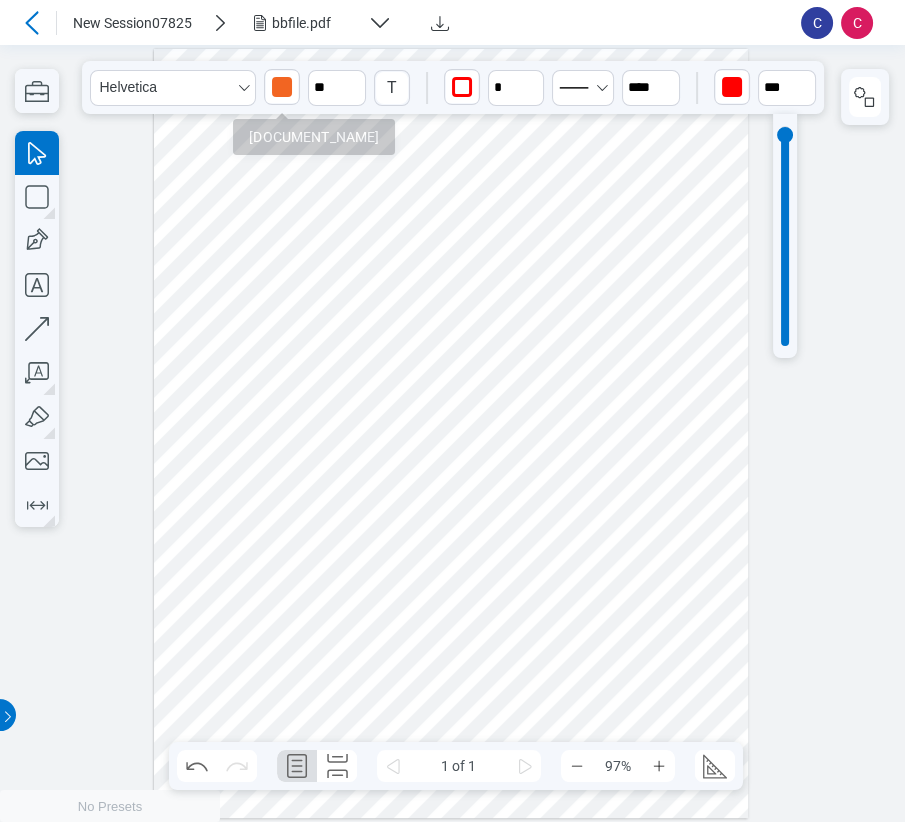 click at bounding box center (282, 87) 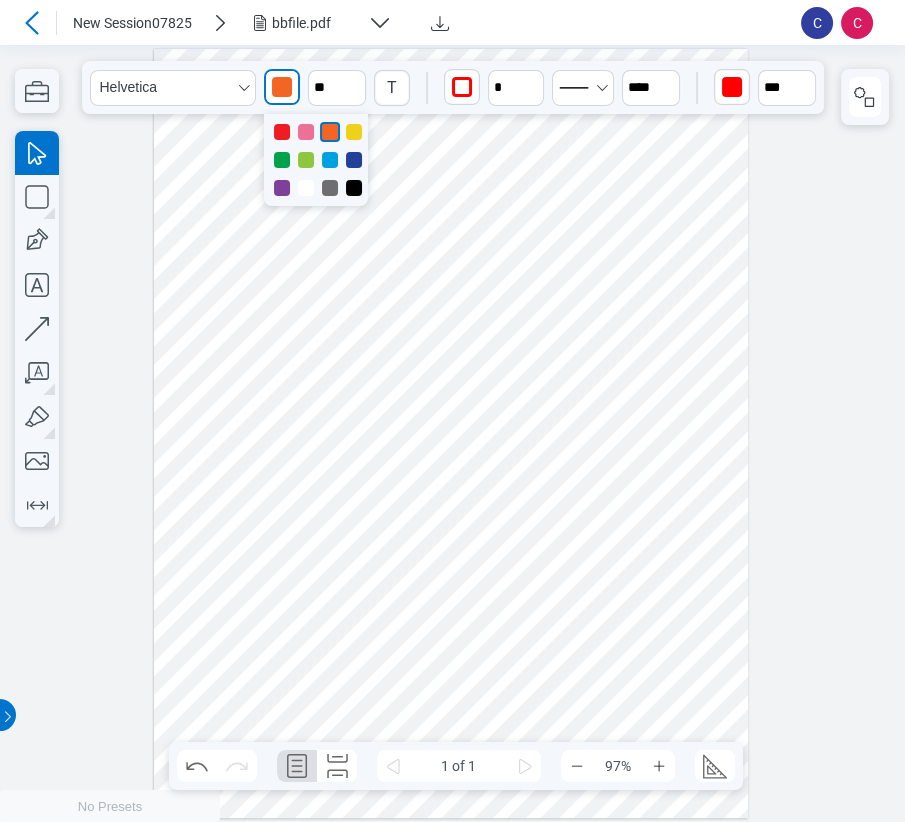 click at bounding box center (354, 188) 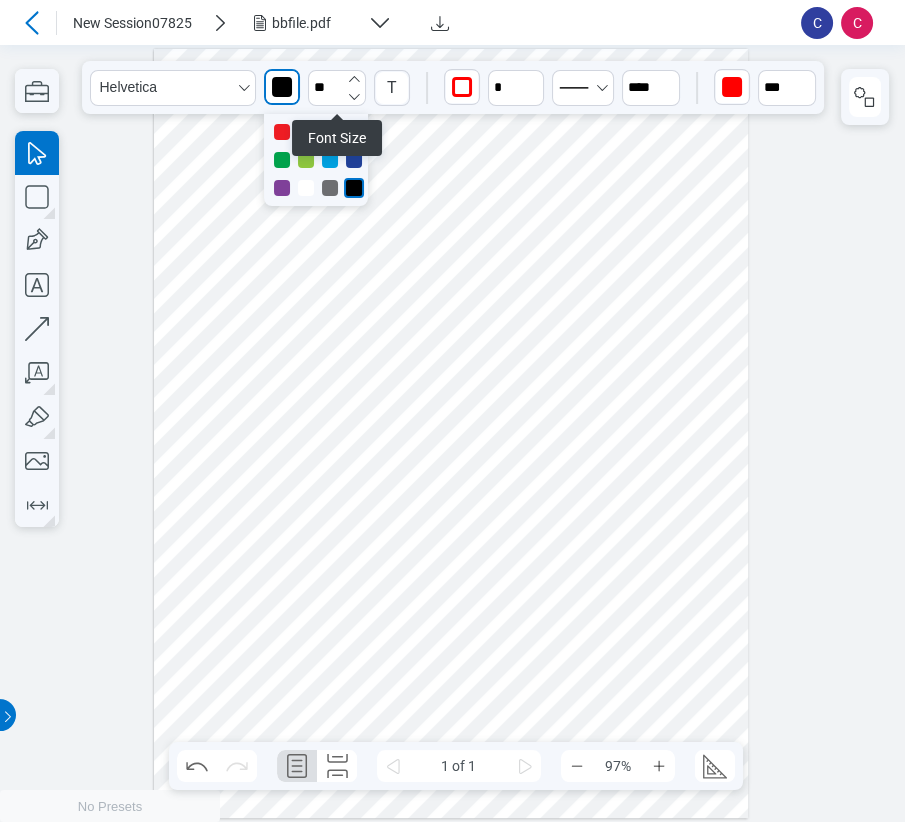 click 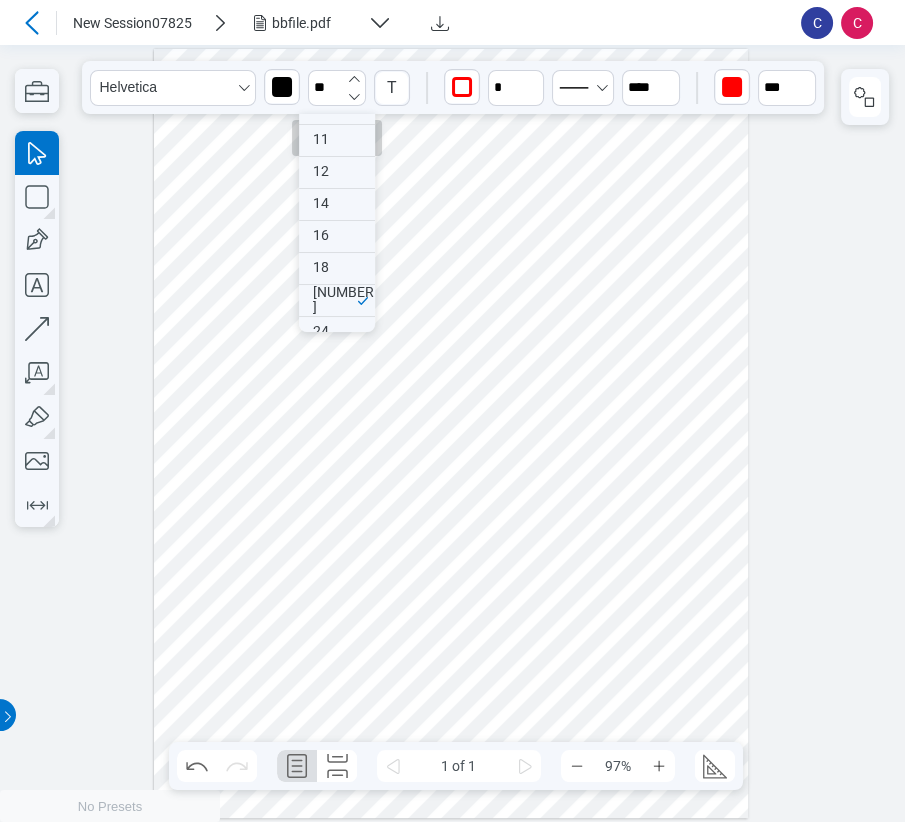 click 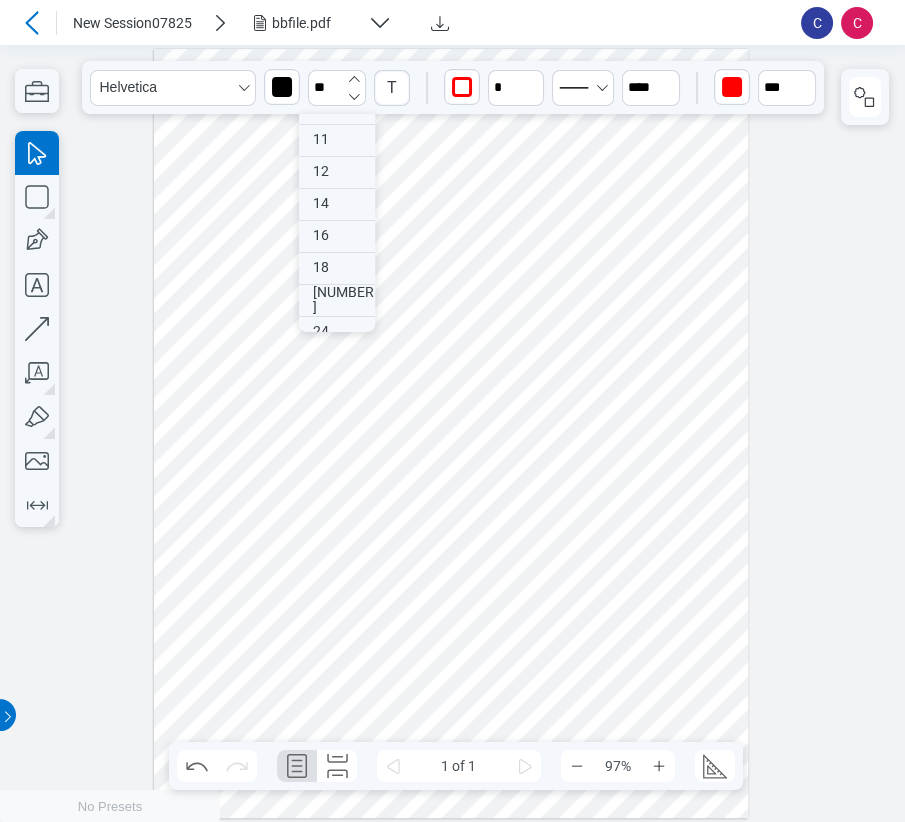 scroll, scrollTop: 162, scrollLeft: 0, axis: vertical 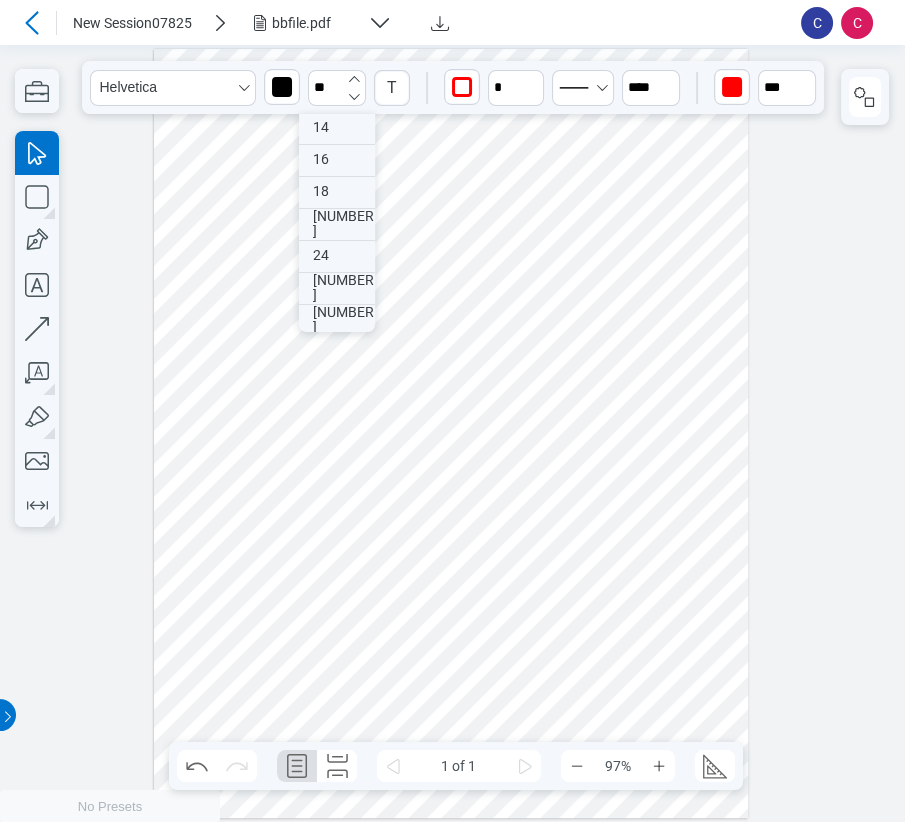 click 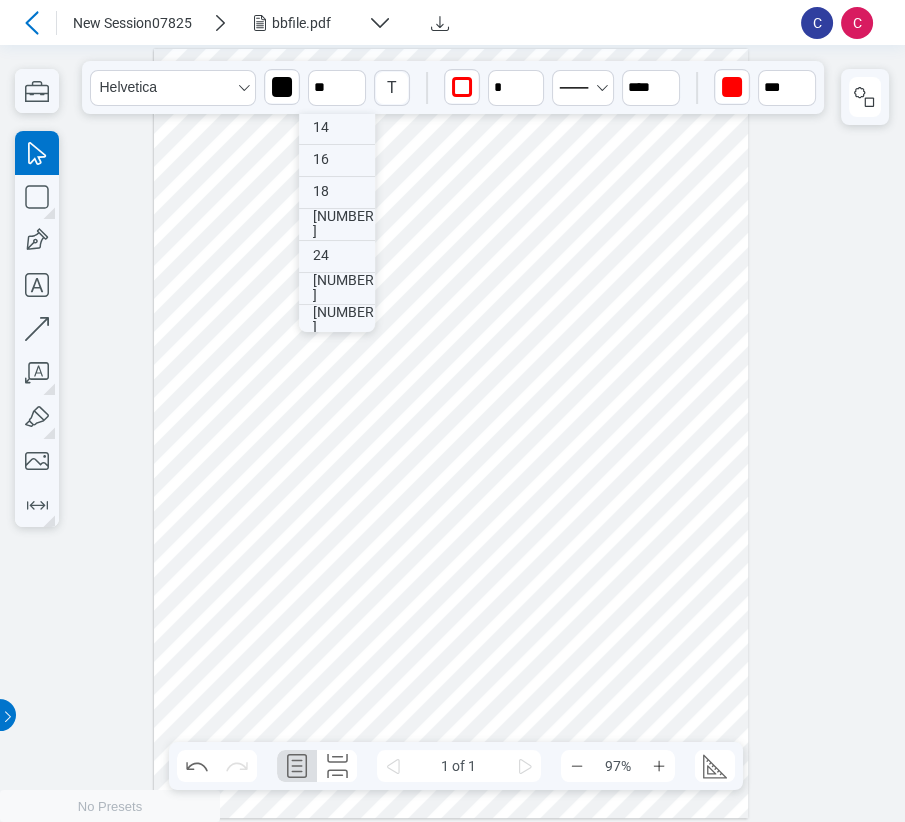 drag, startPoint x: 235, startPoint y: 559, endPoint x: 239, endPoint y: 524, distance: 35.22783 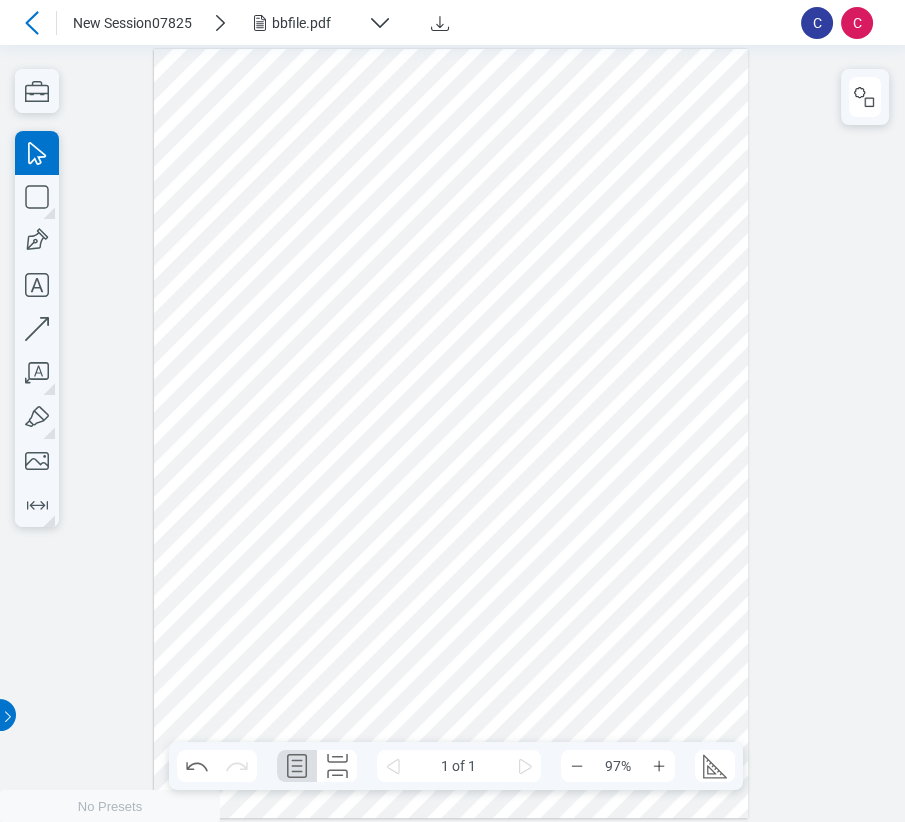 click at bounding box center (451, 433) 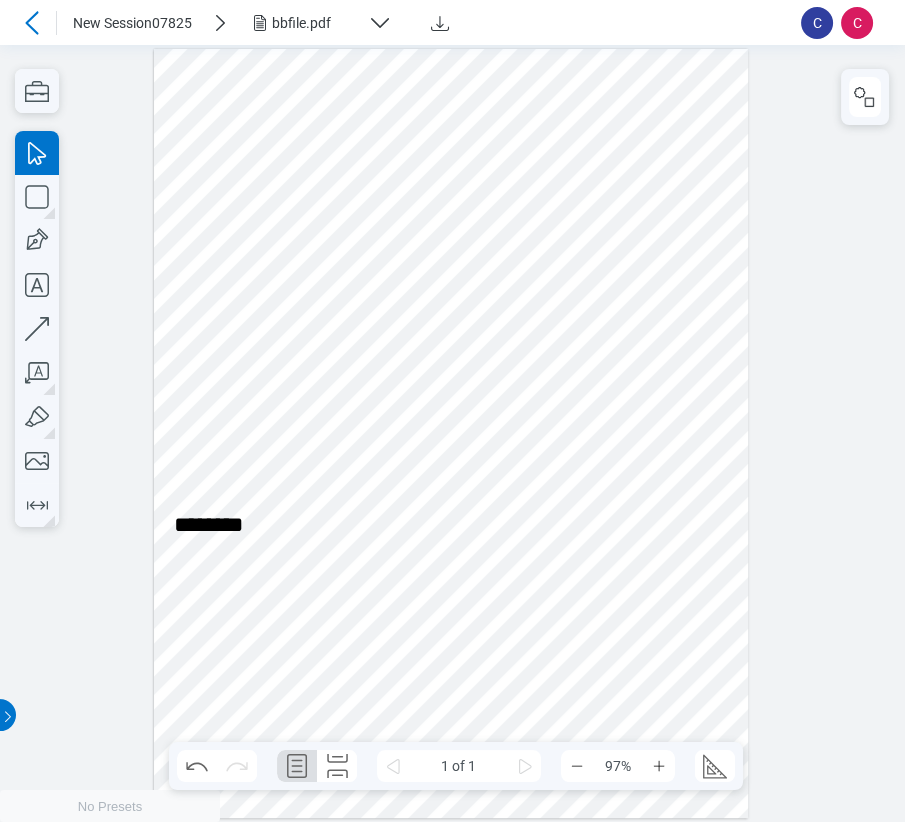 click at bounding box center [451, 433] 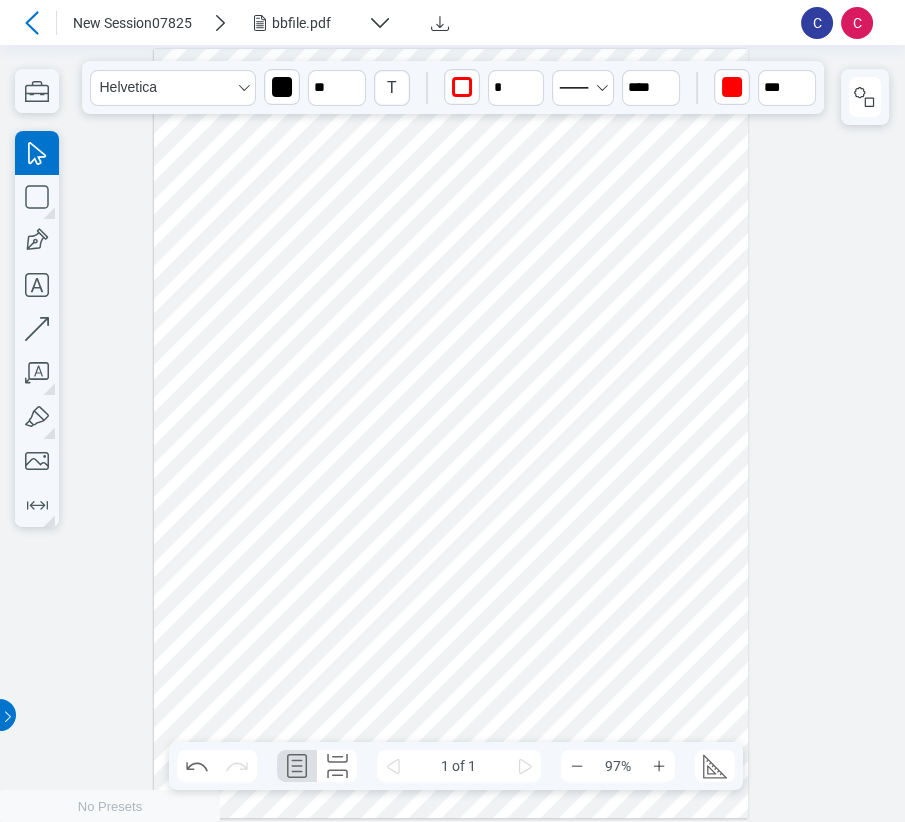 click at bounding box center (451, 433) 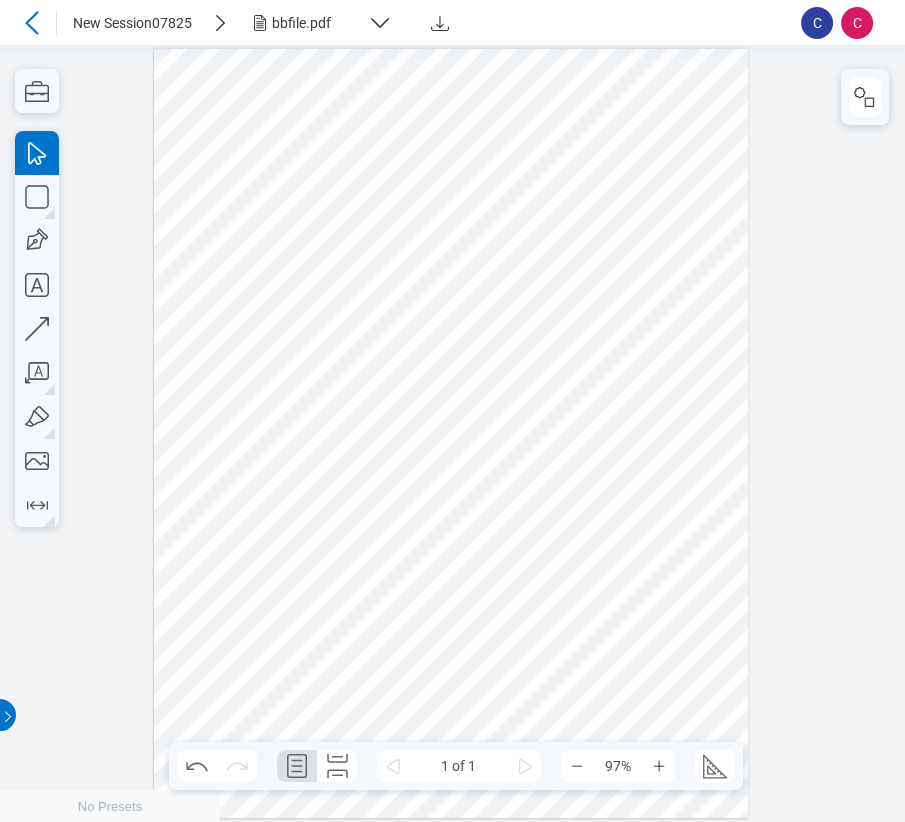 click at bounding box center (451, 433) 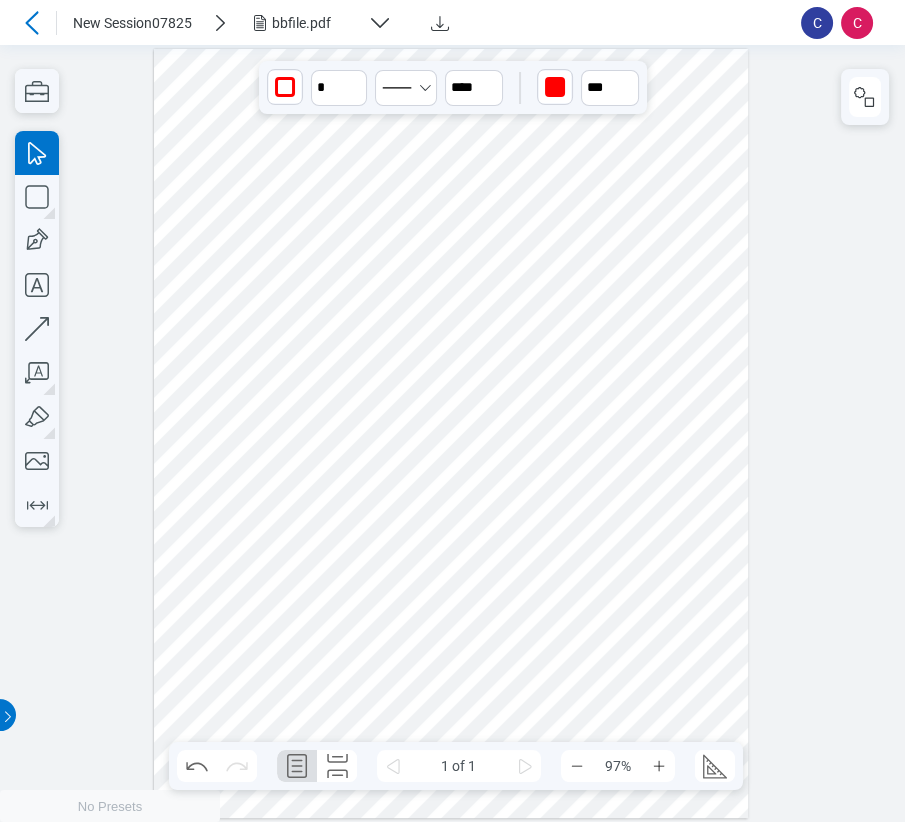 drag, startPoint x: 392, startPoint y: 430, endPoint x: 563, endPoint y: 454, distance: 172.676 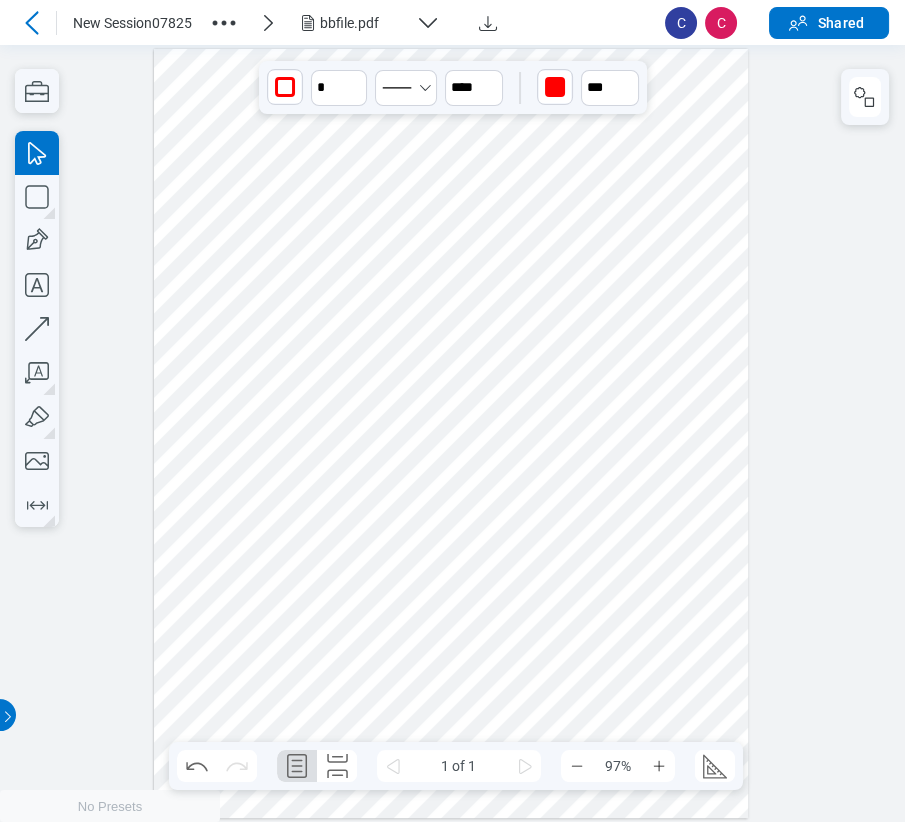 click at bounding box center [451, 433] 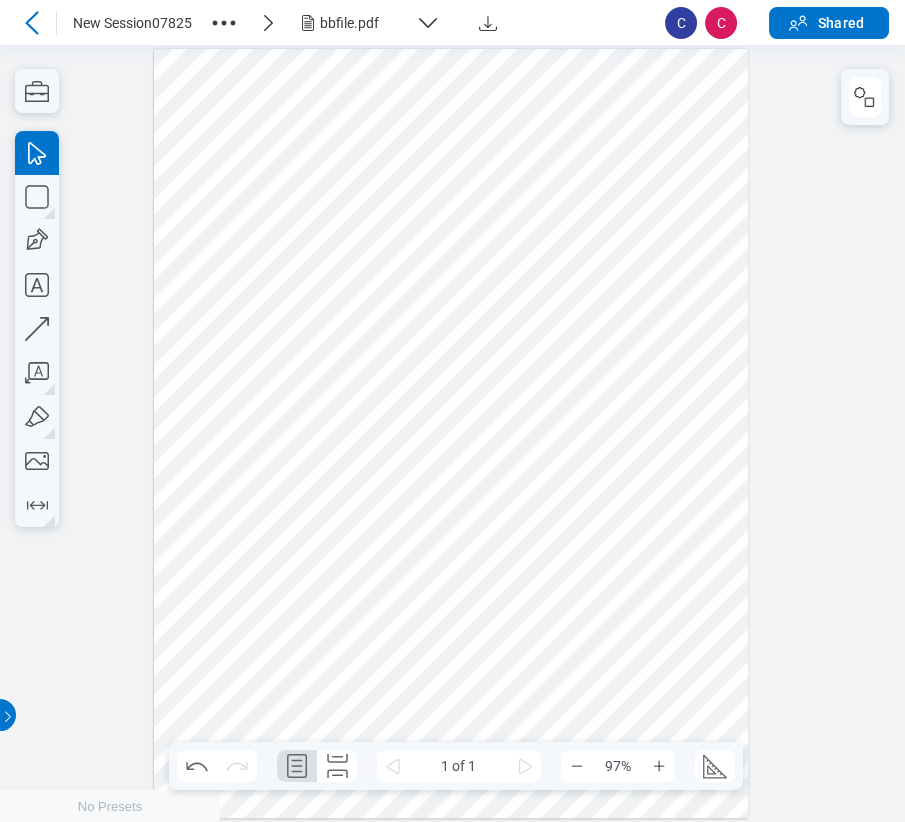 click 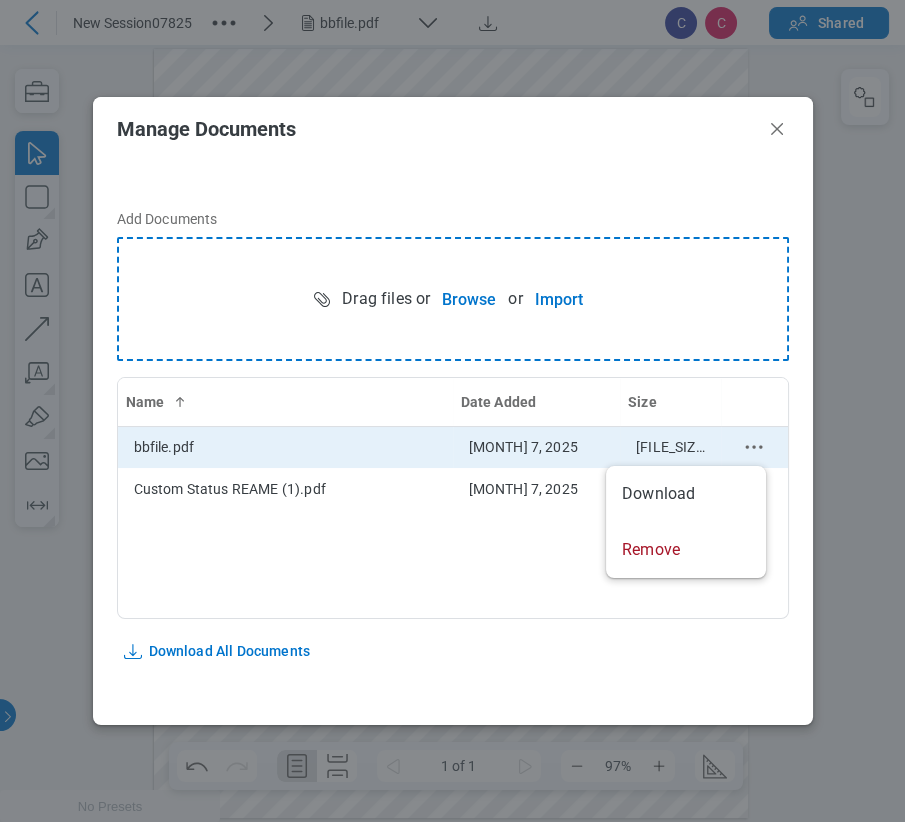 click 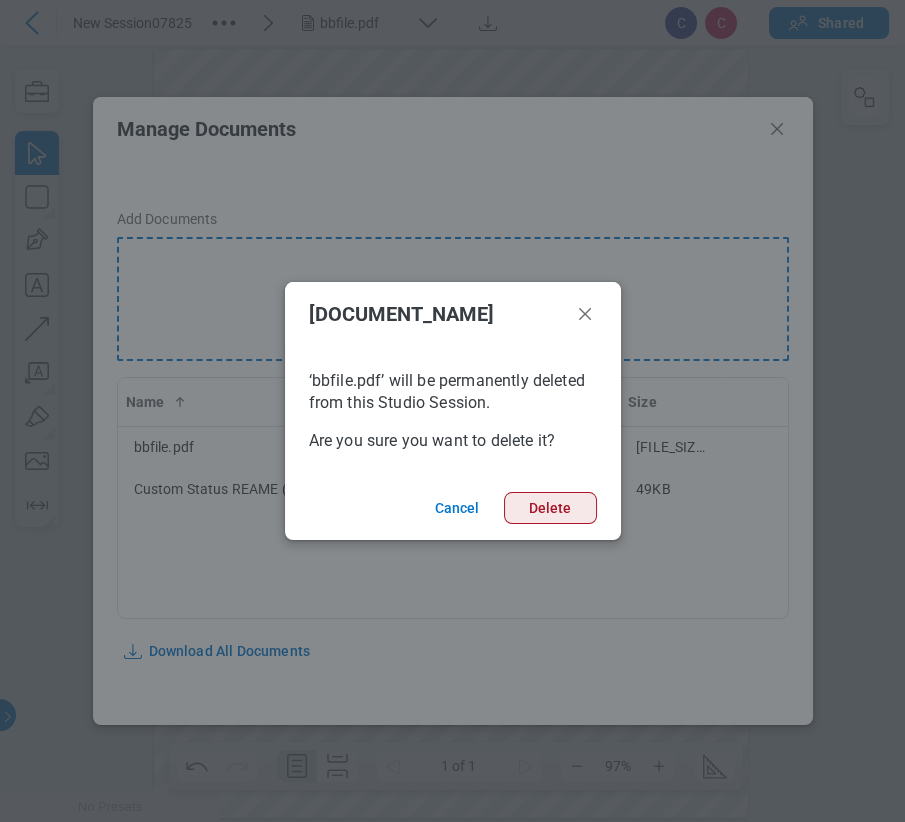 click on "Delete" at bounding box center [550, 508] 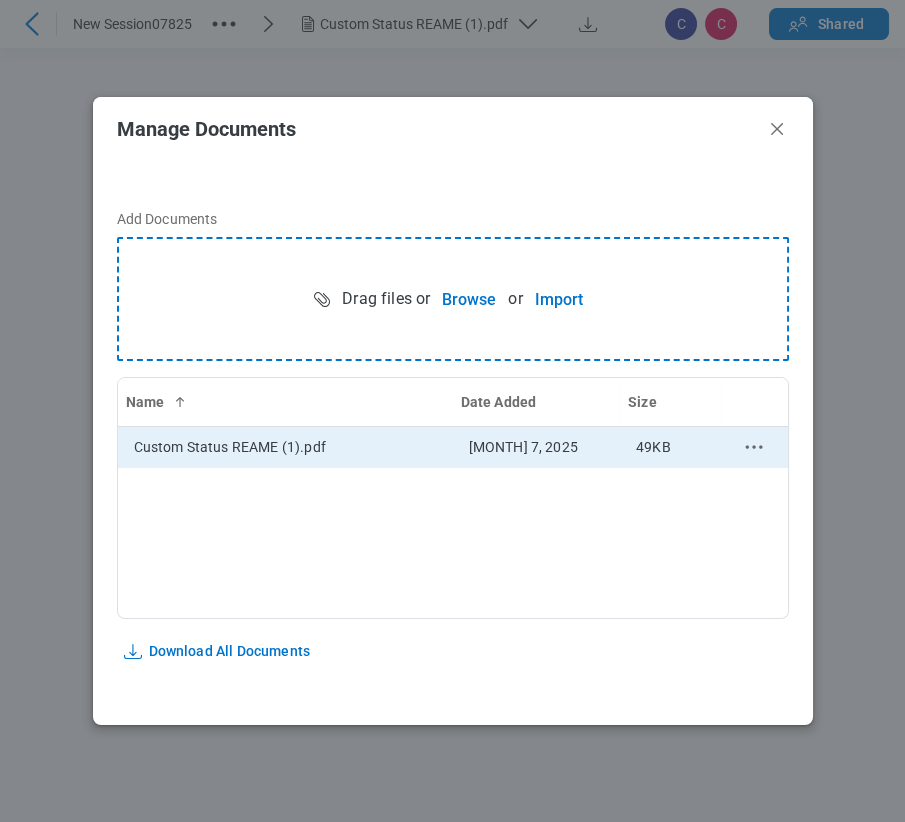 click 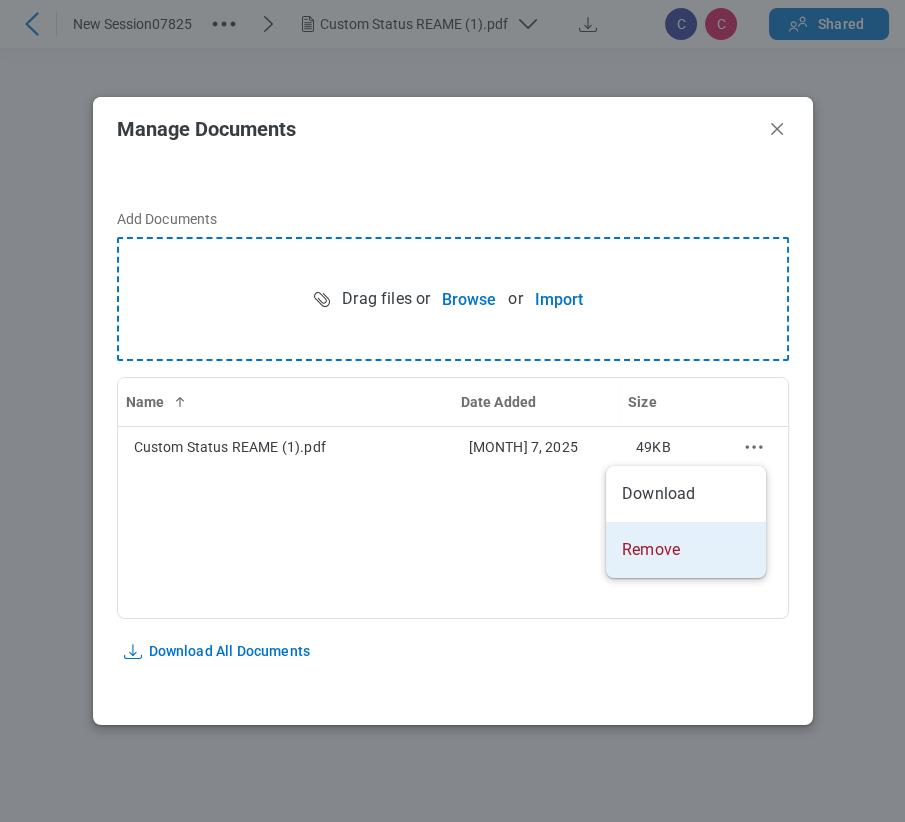 type 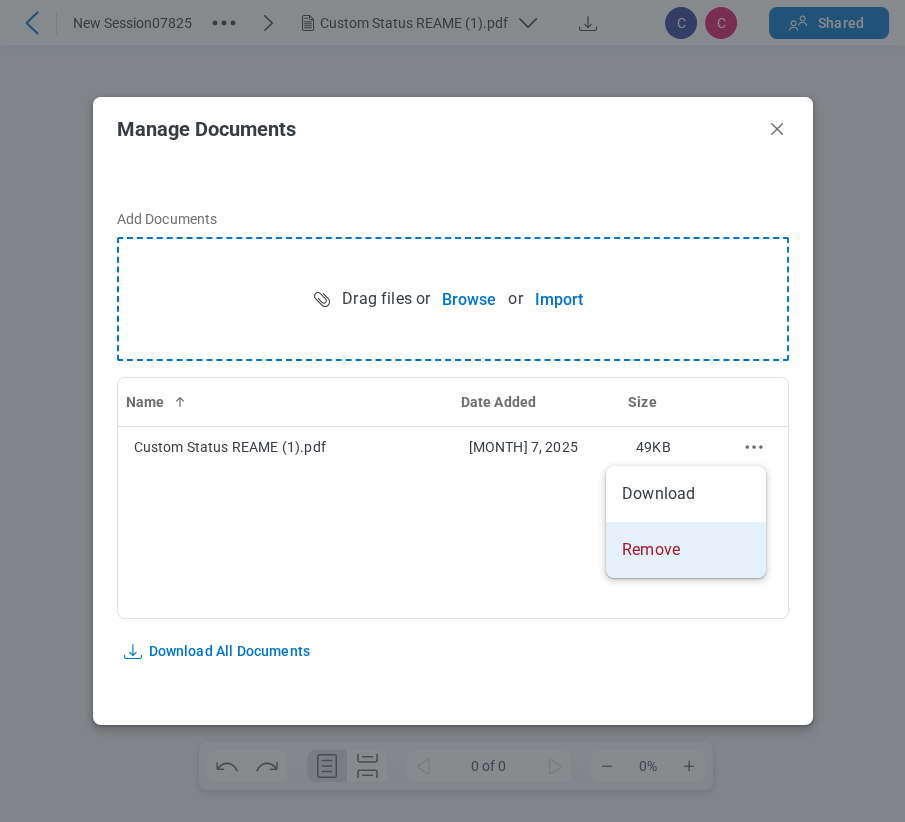 scroll, scrollTop: 0, scrollLeft: 0, axis: both 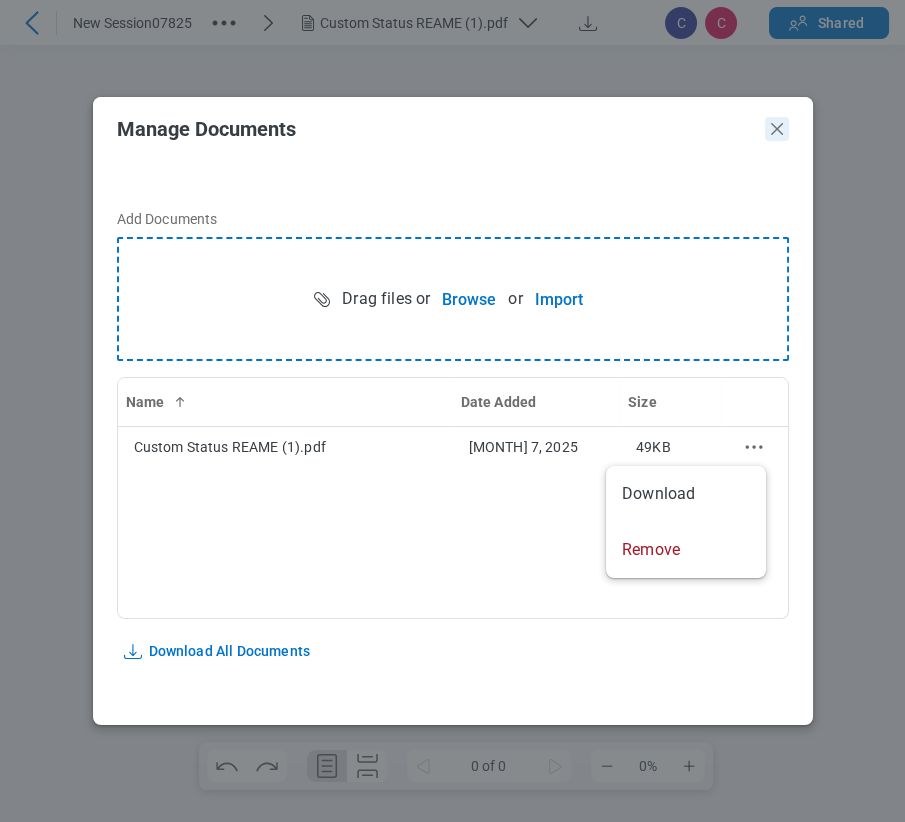click 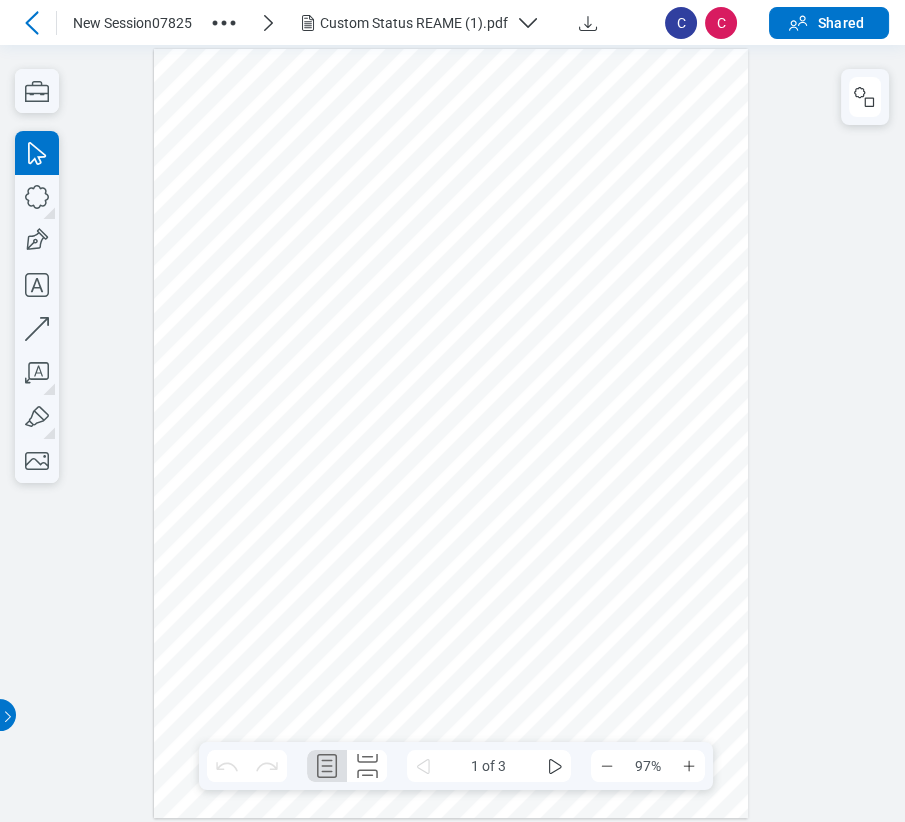 type 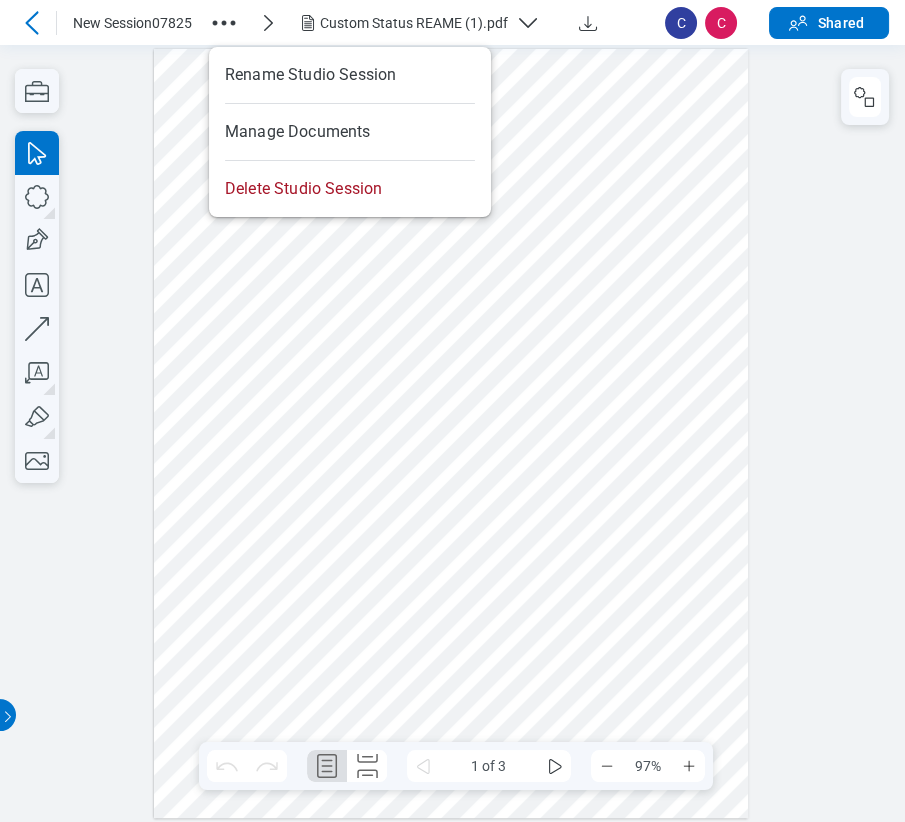 click 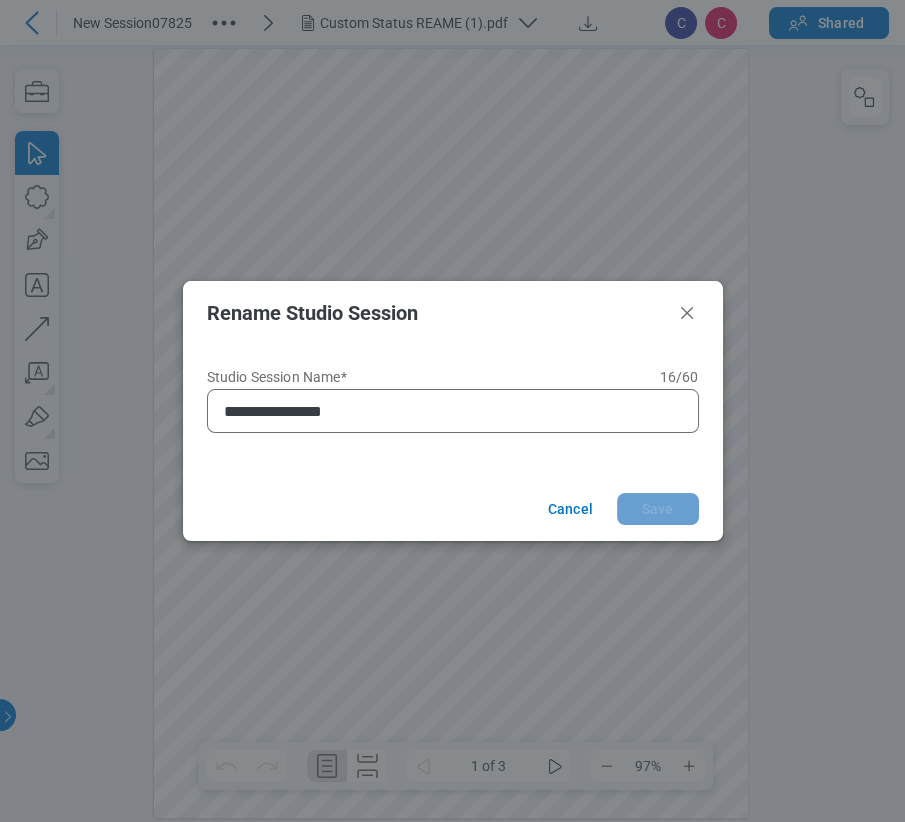 click on "**********" at bounding box center [457, 411] 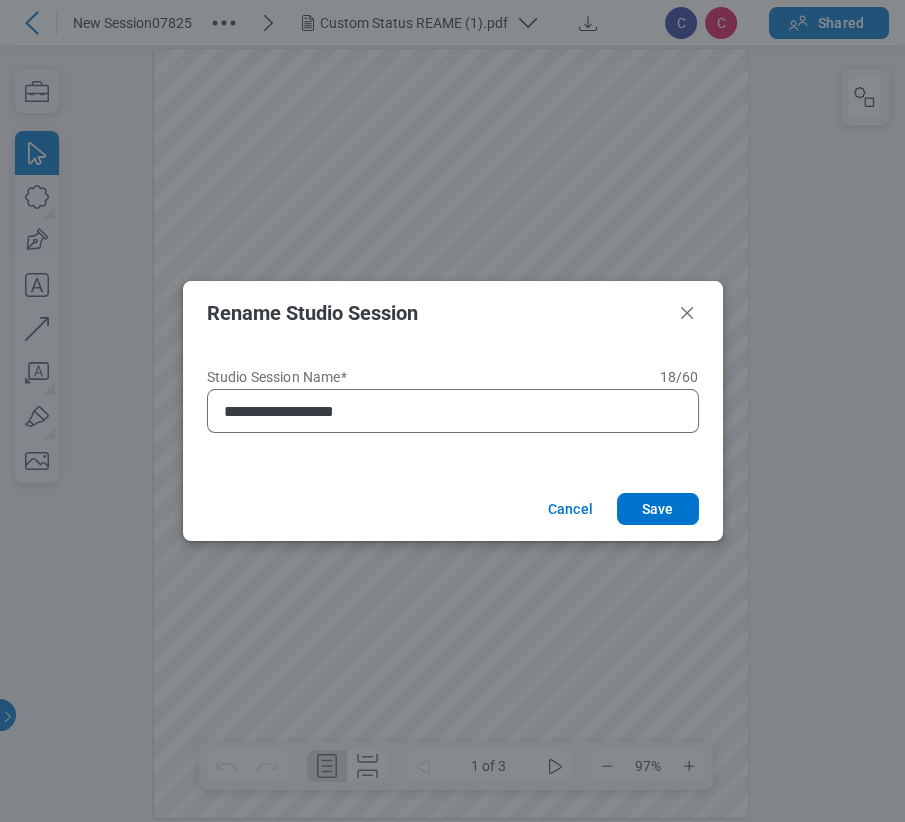type on "**********" 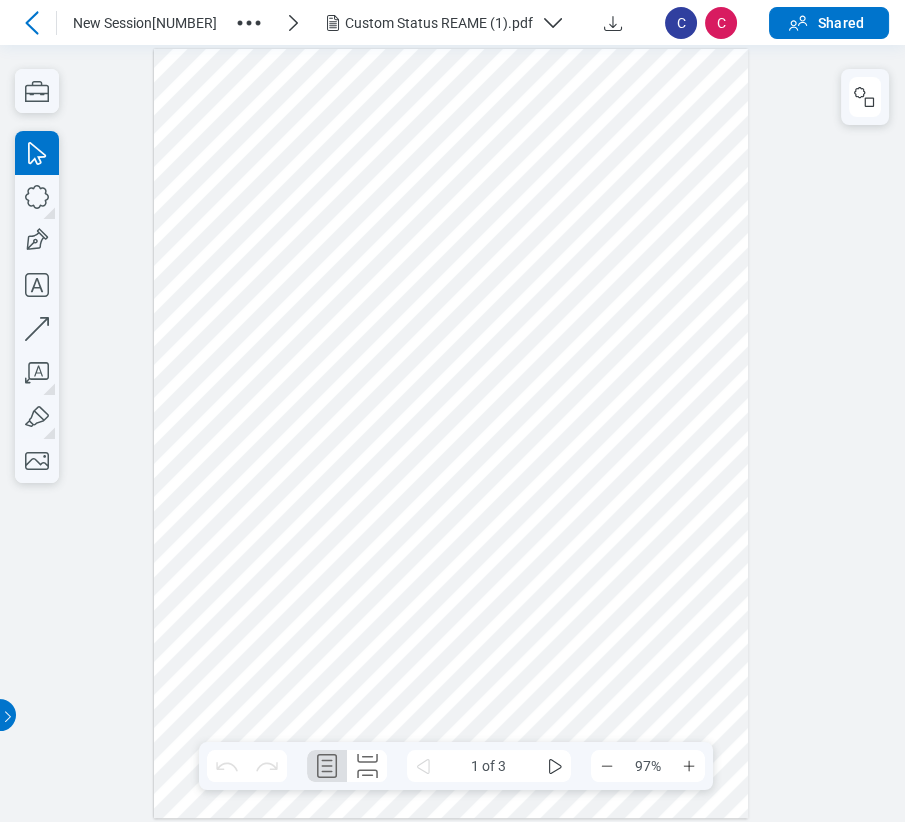 click at bounding box center [451, 433] 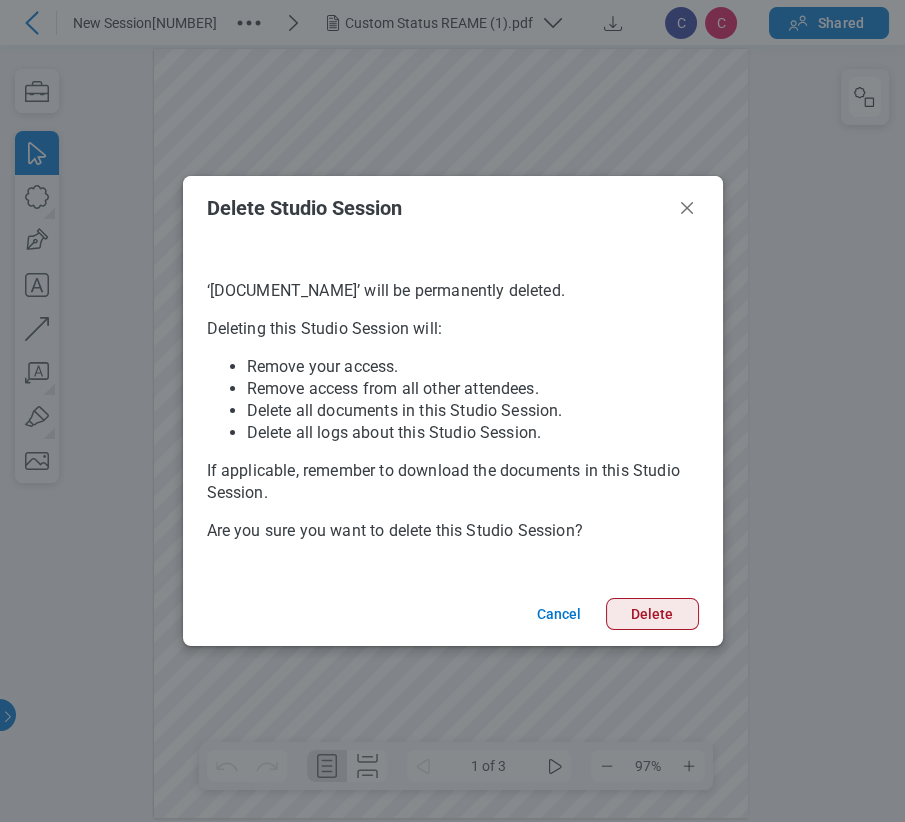 click on "Delete" at bounding box center [652, 614] 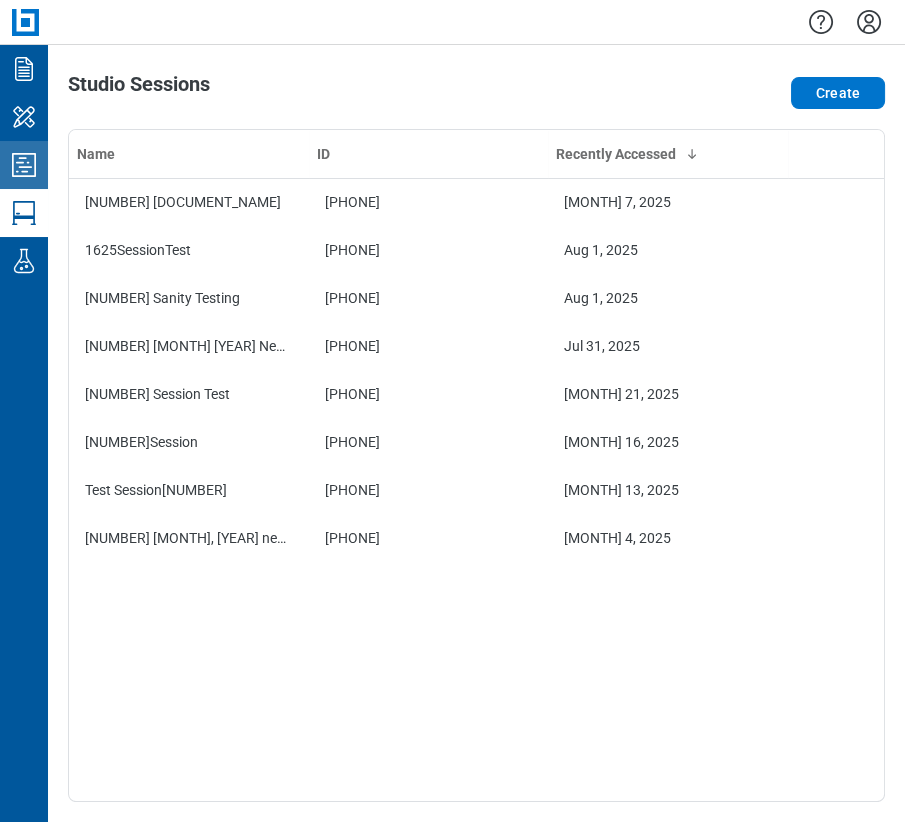 click 